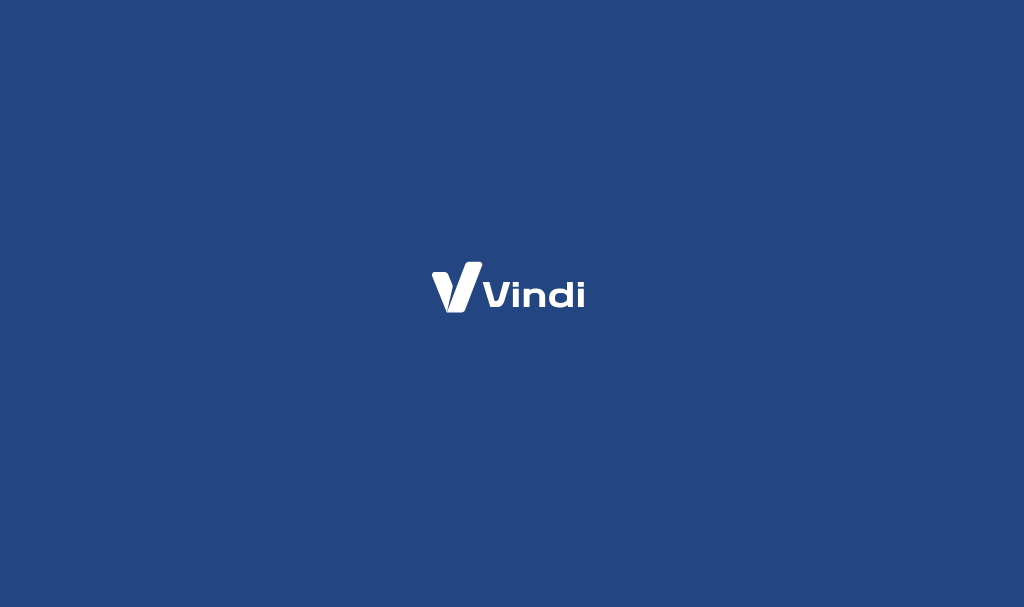 scroll, scrollTop: 0, scrollLeft: 0, axis: both 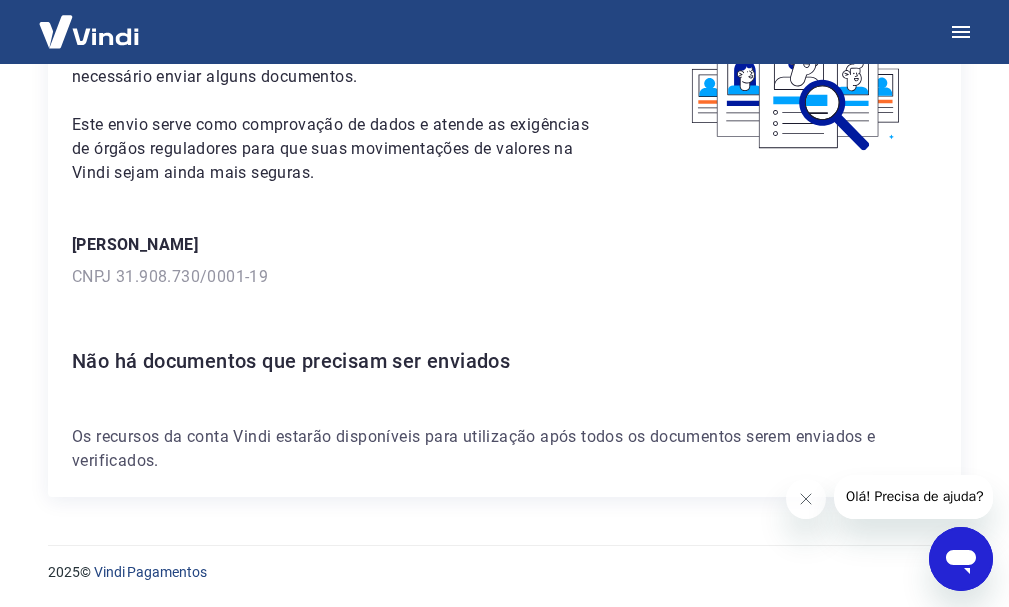drag, startPoint x: 284, startPoint y: 463, endPoint x: 323, endPoint y: 463, distance: 39 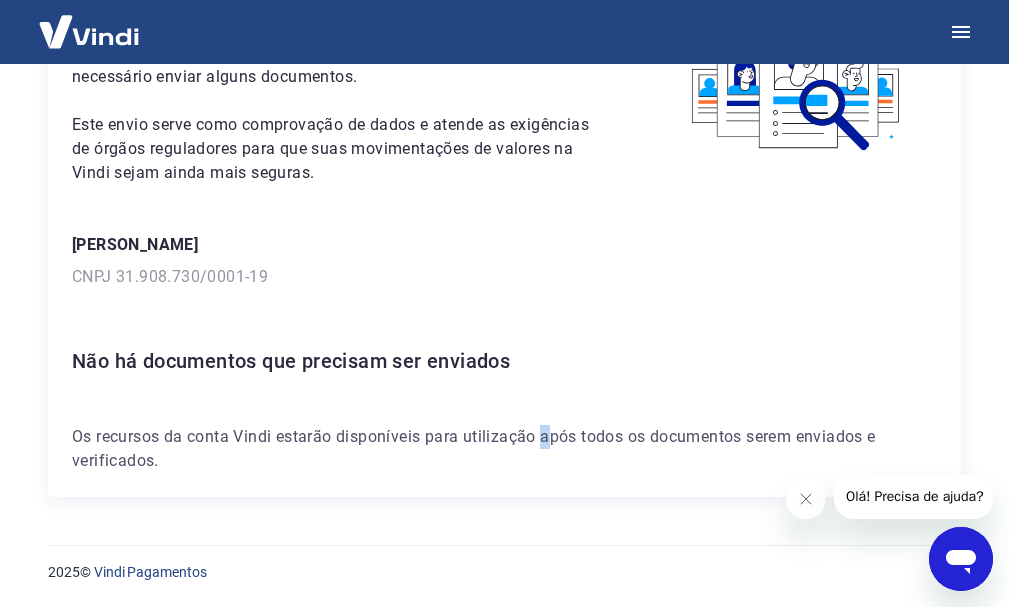 click on "Os recursos da conta Vindi estarão disponíveis para utilização após todos os documentos serem enviados e verificados." at bounding box center (504, 449) 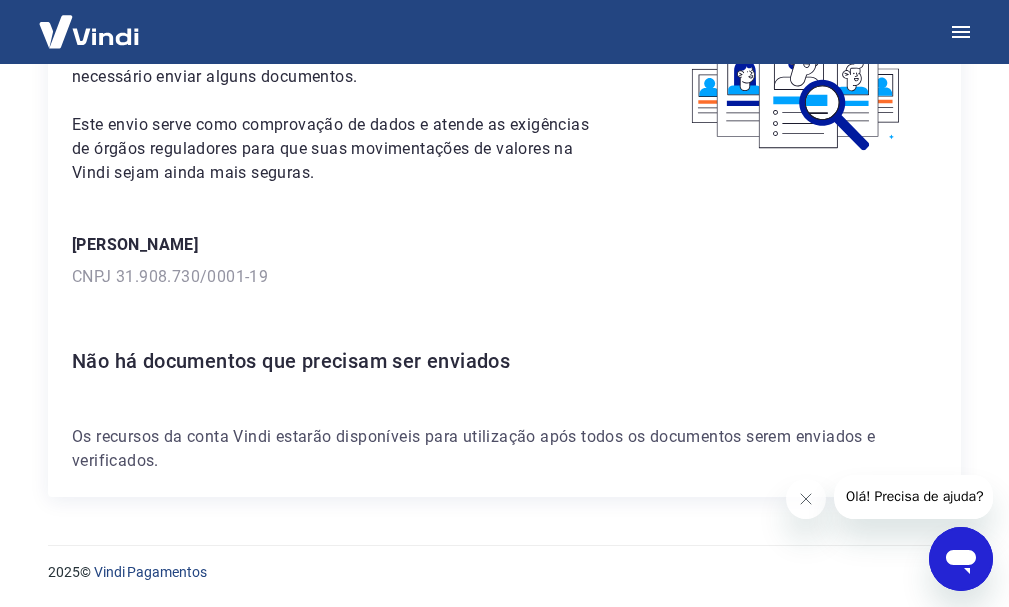 click on "Para utilizar alguns recursos da sua conta Vindi, é necessário enviar alguns documentos. Este envio serve como comprovação de dados e atende as exigências de órgãos reguladores para que suas movimentações de valores na Vindi sejam ainda mais seguras. Brenda dos Santos Aguiar Cabral Guedes CNPJ 31.908.730/0001-19 Não há documentos que precisam ser enviados Os recursos da conta Vindi estarão disponíveis para utilização após todos os documentos serem enviados e verificados." at bounding box center [504, 237] 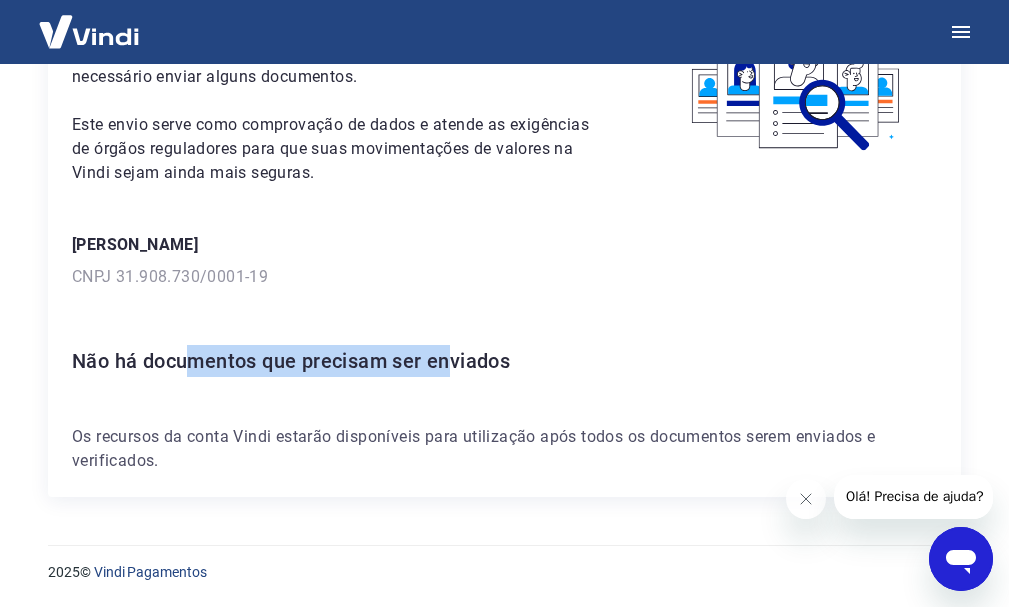 drag, startPoint x: 196, startPoint y: 356, endPoint x: 453, endPoint y: 355, distance: 257.00195 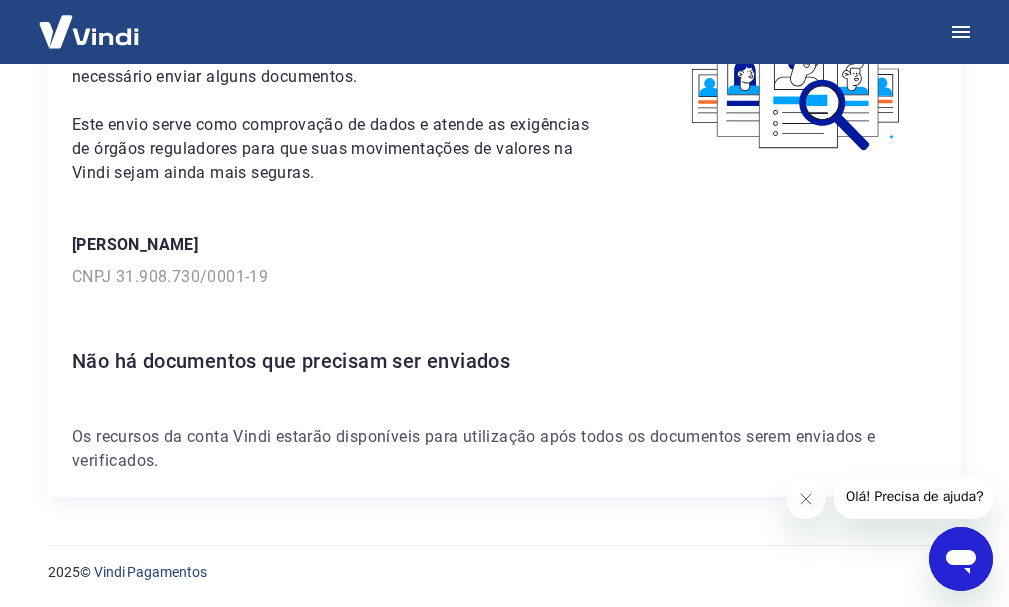 click on "Não há documentos que precisam ser enviados" at bounding box center (504, 361) 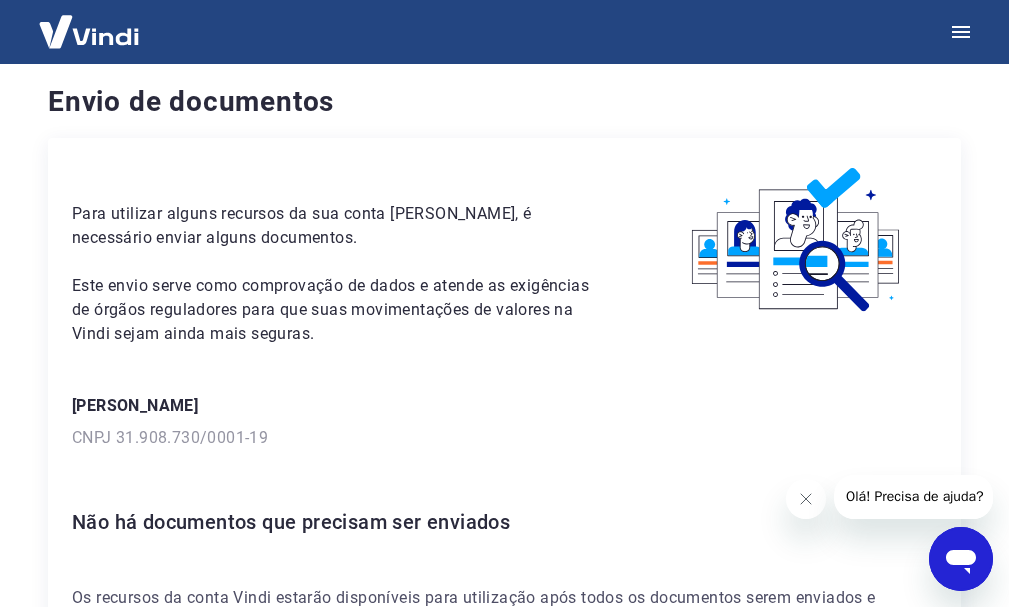 scroll, scrollTop: 167, scrollLeft: 0, axis: vertical 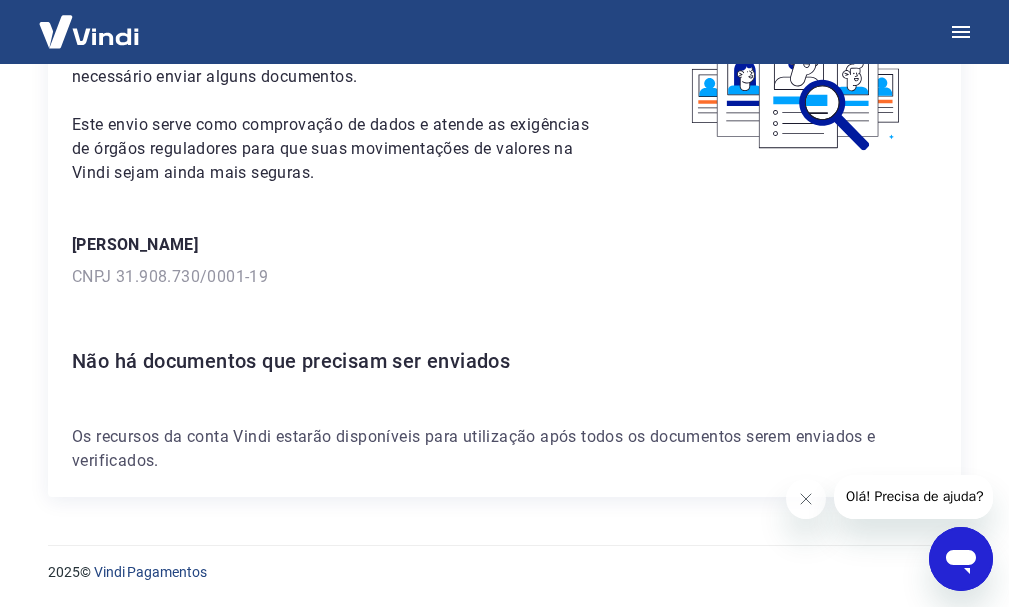 click 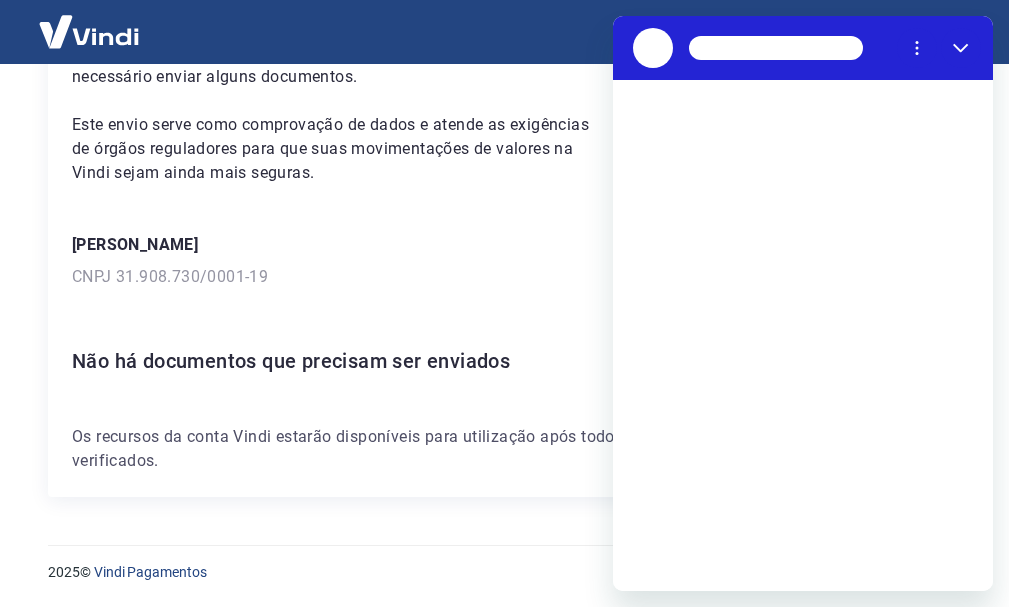 scroll, scrollTop: 0, scrollLeft: 0, axis: both 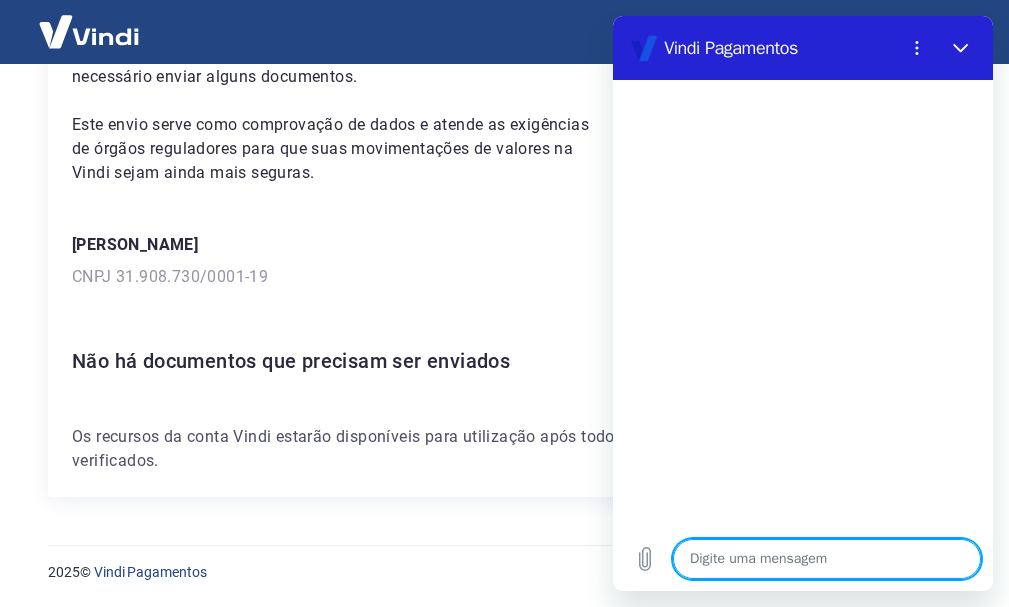type on "c" 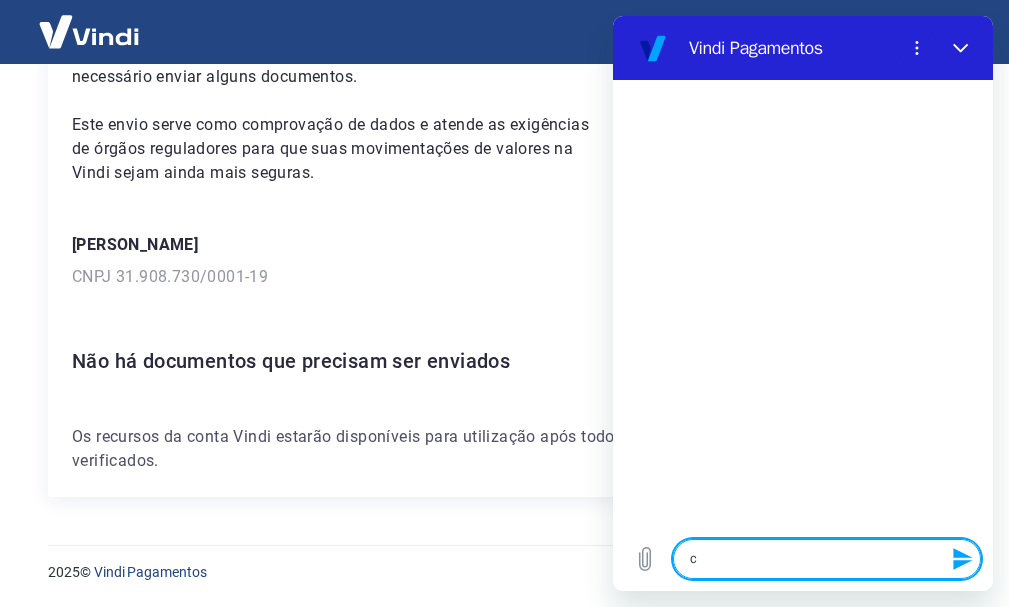 type on "co" 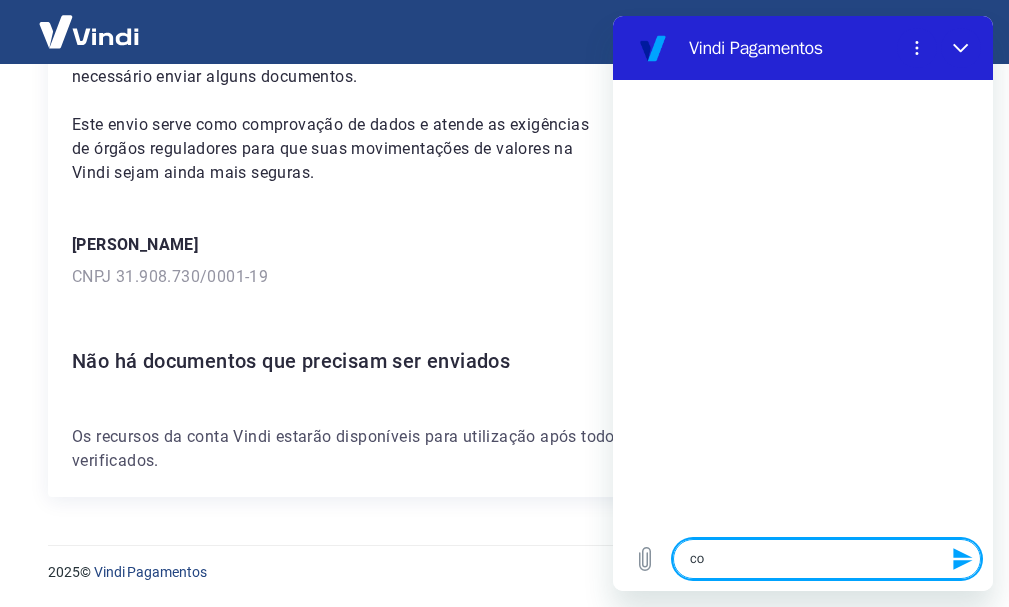 type on "com" 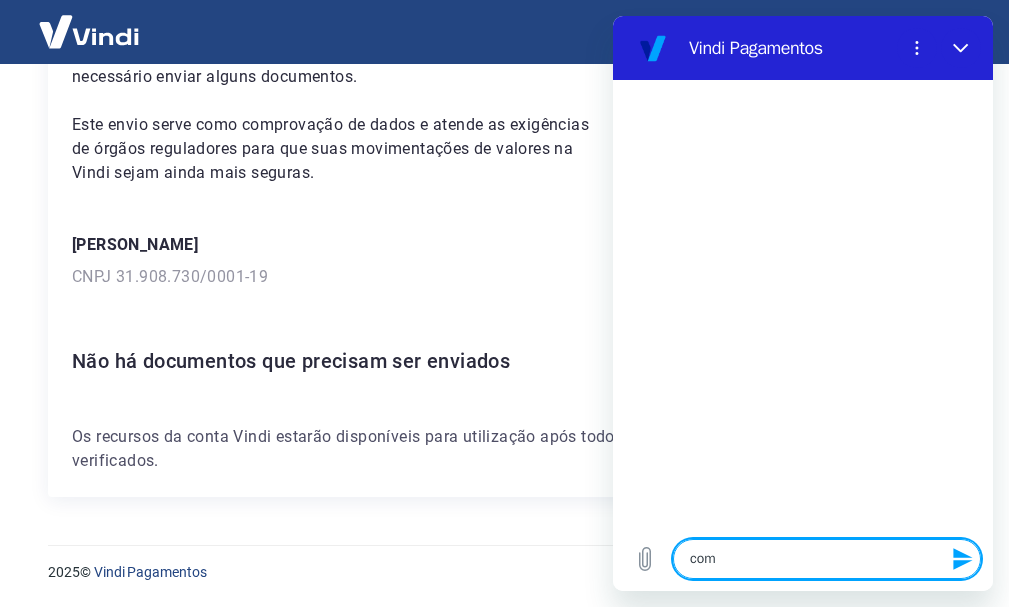 type on "como" 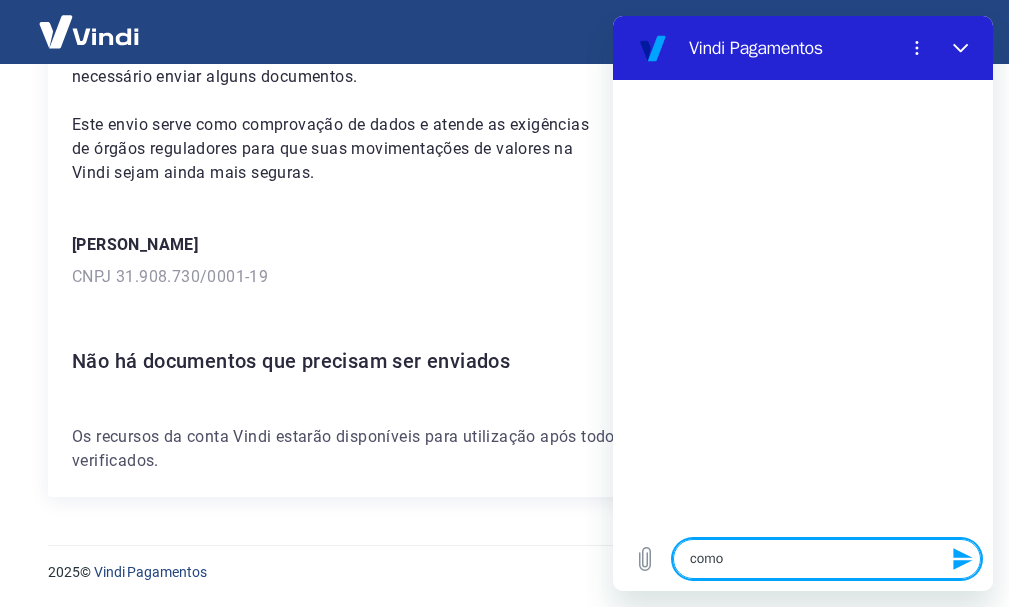 type on "como" 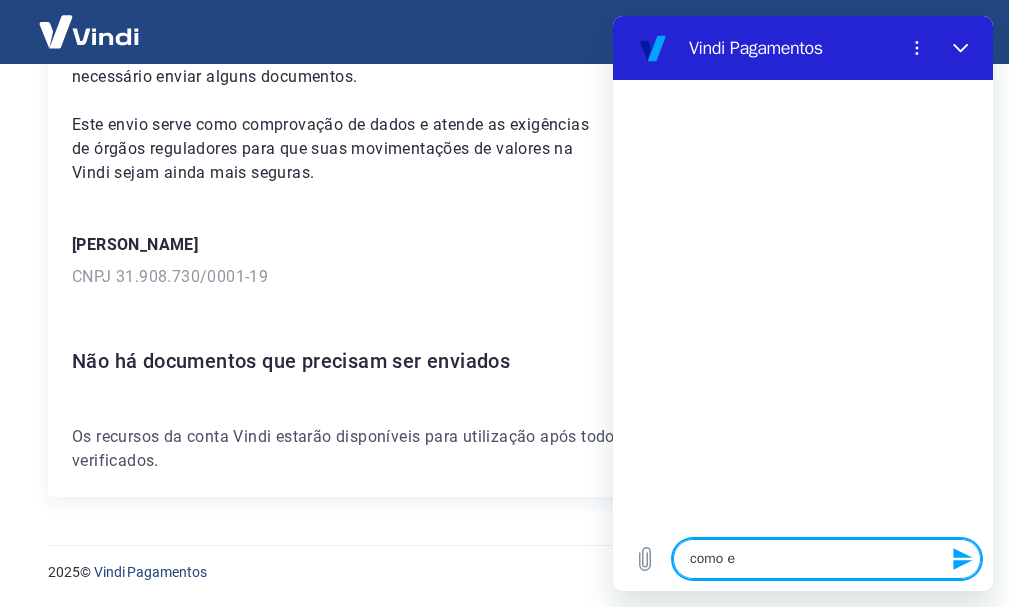 type on "como eu" 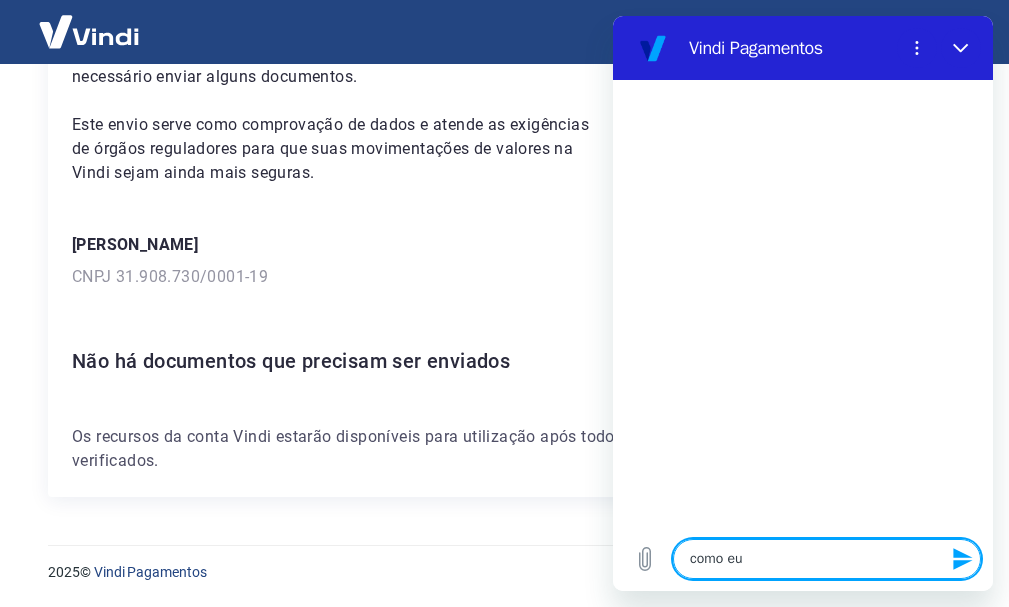type on "como eu" 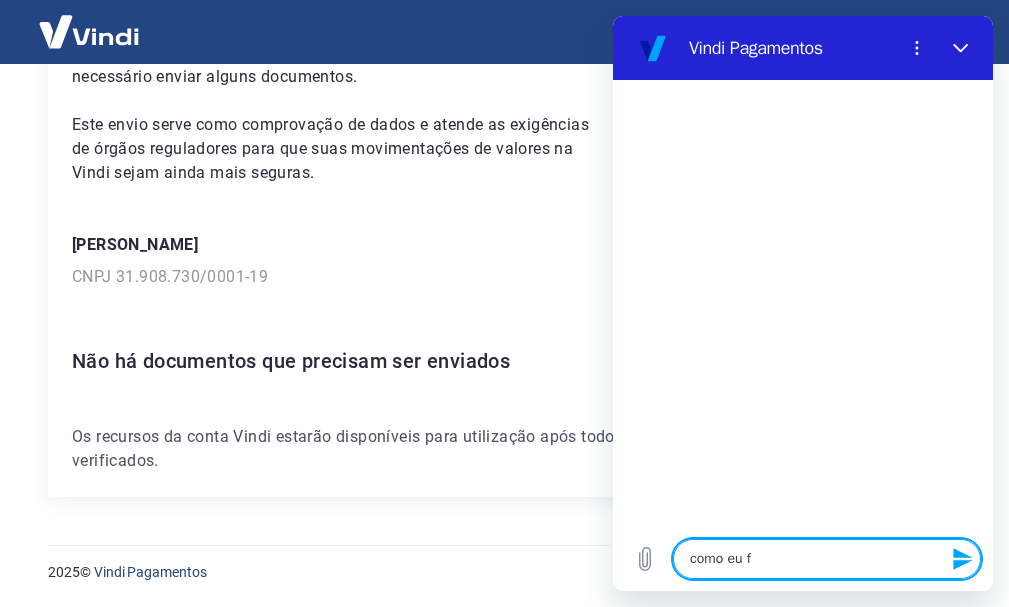 type on "como eu fa" 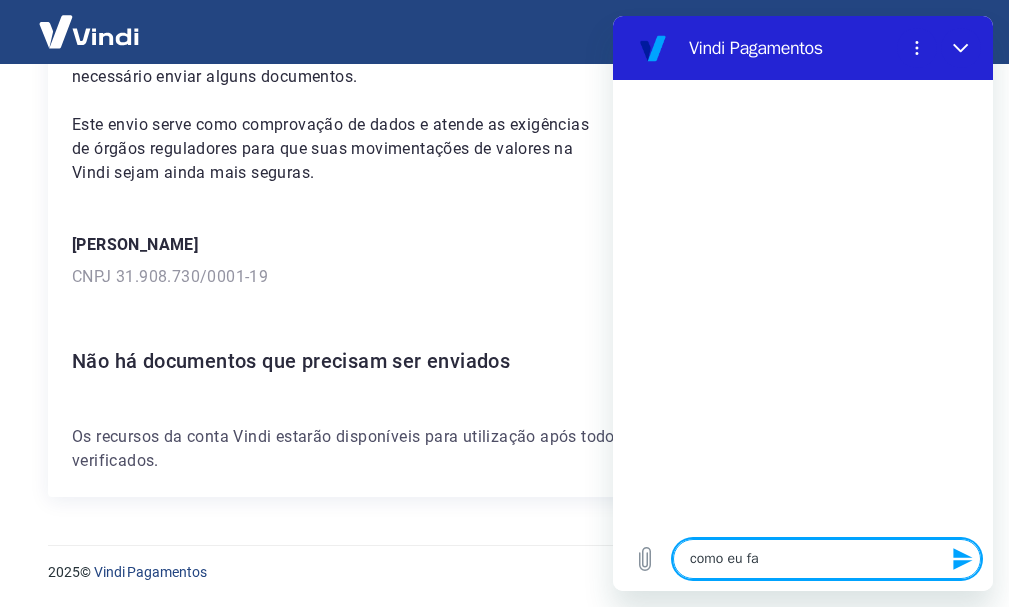 type on "como eu faç" 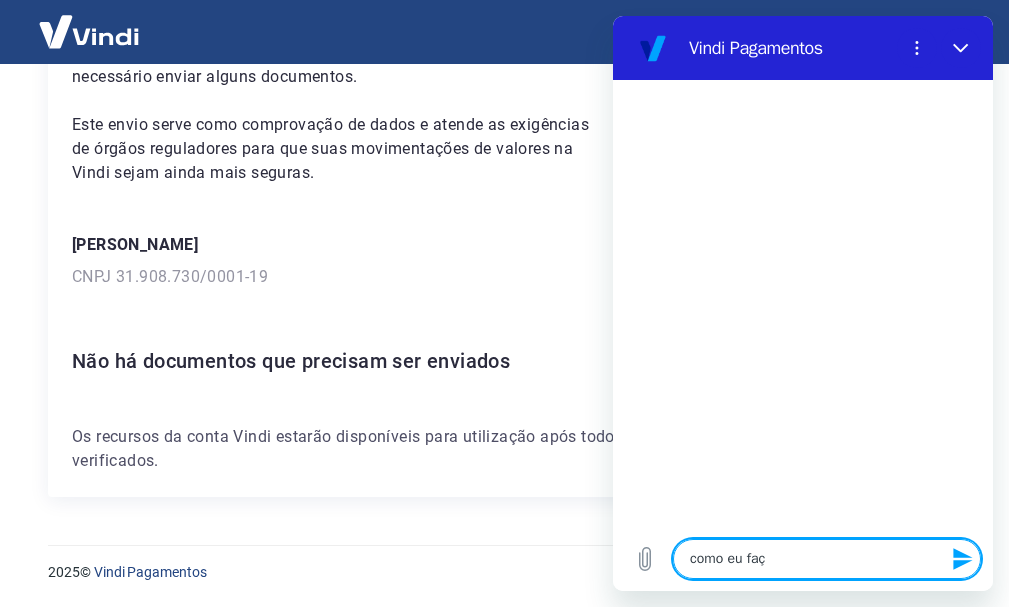 type on "como eu faço" 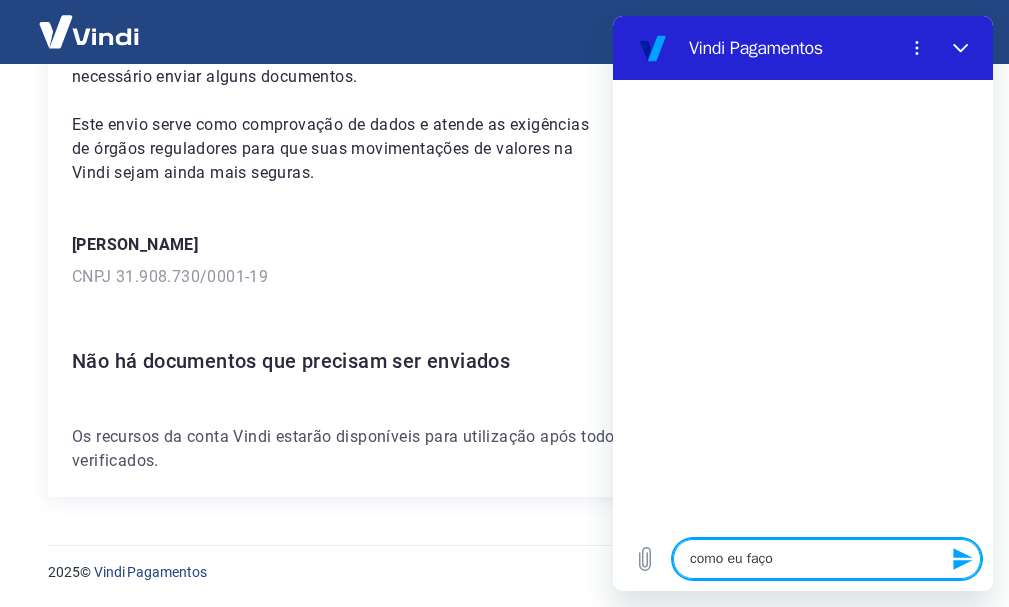 type on "como eu faço" 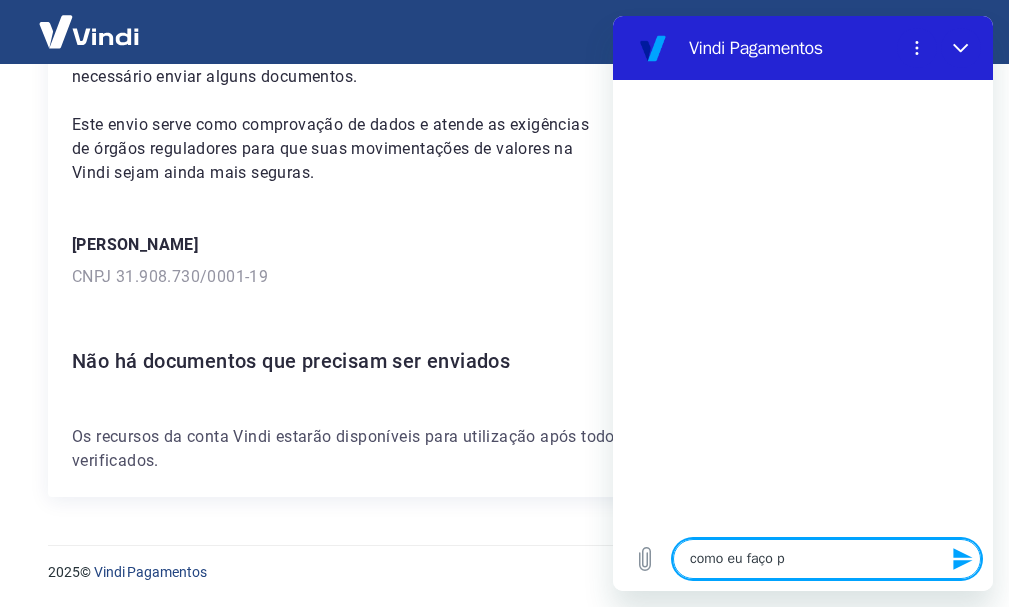 type on "como eu faço pa" 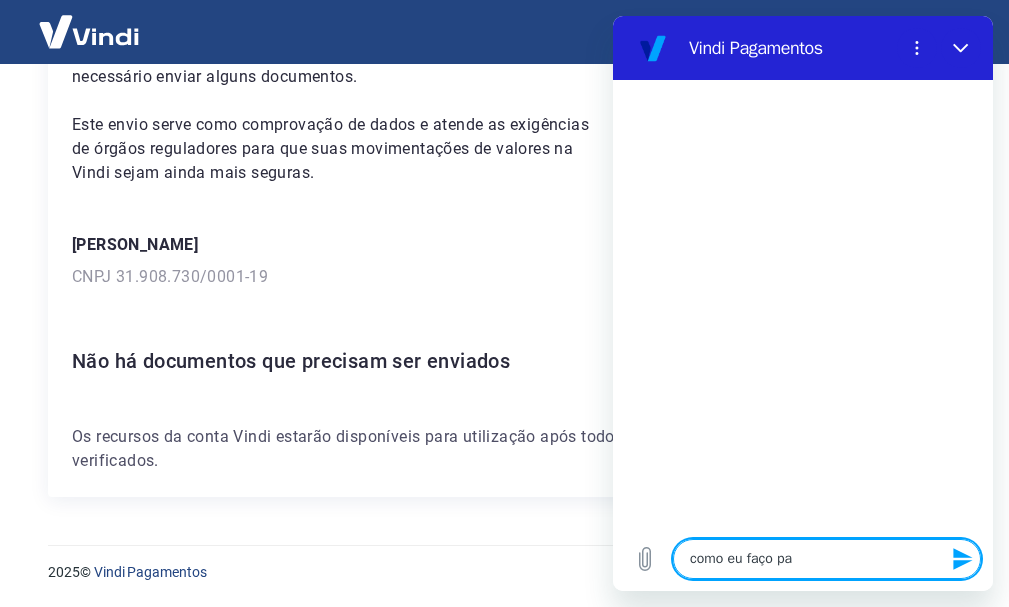 type on "como eu faço par" 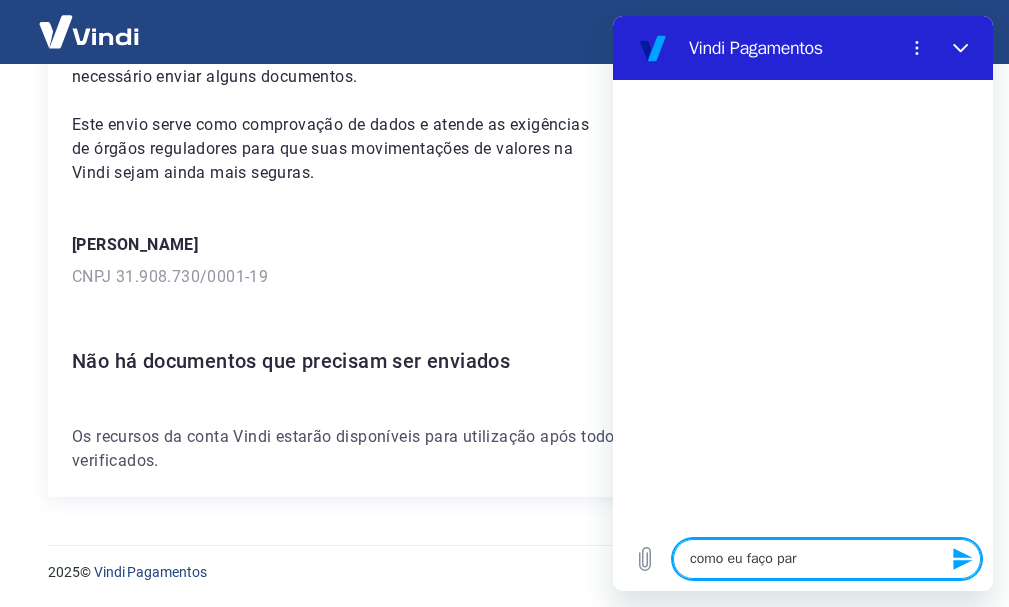 type on "como eu faço para" 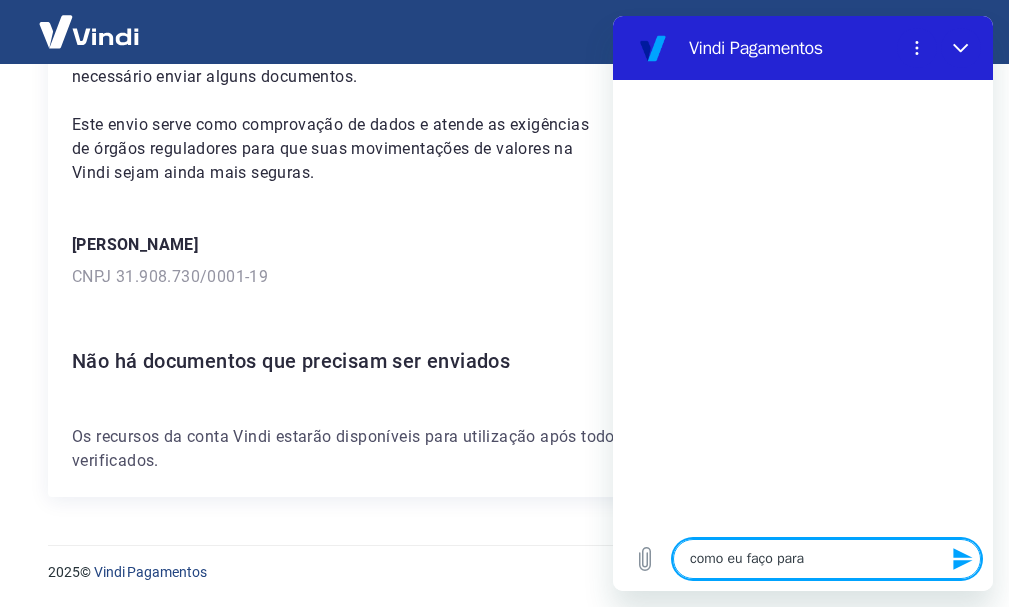 type on "como eu faço para" 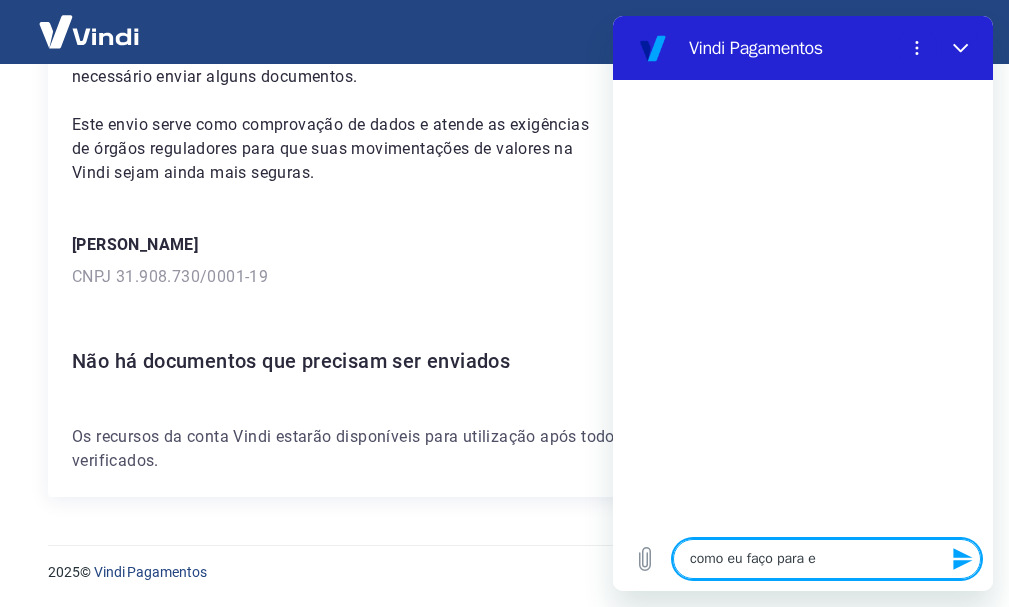 type on "como eu faço para en" 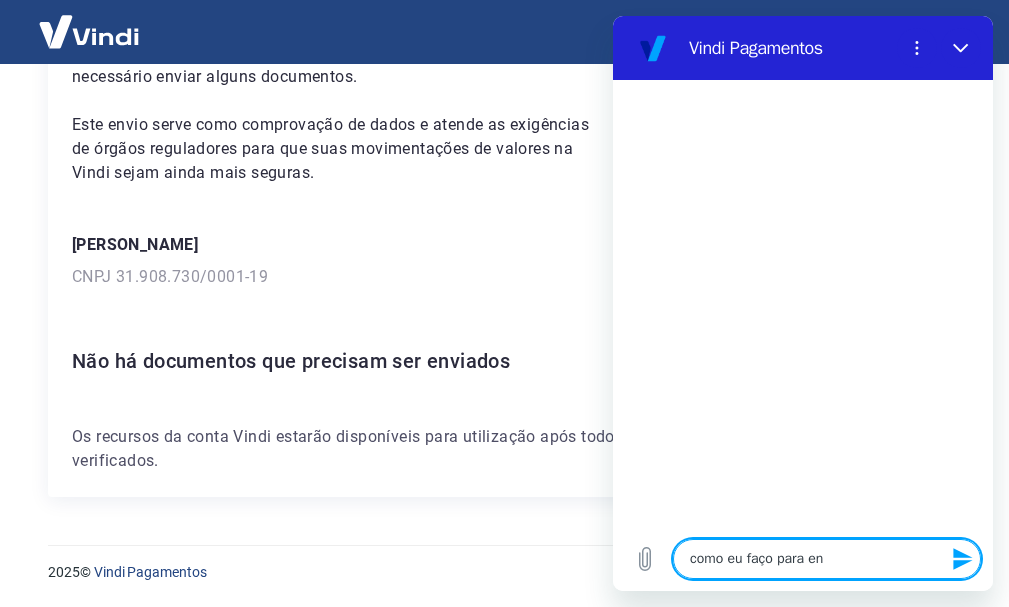 type on "como eu faço para env" 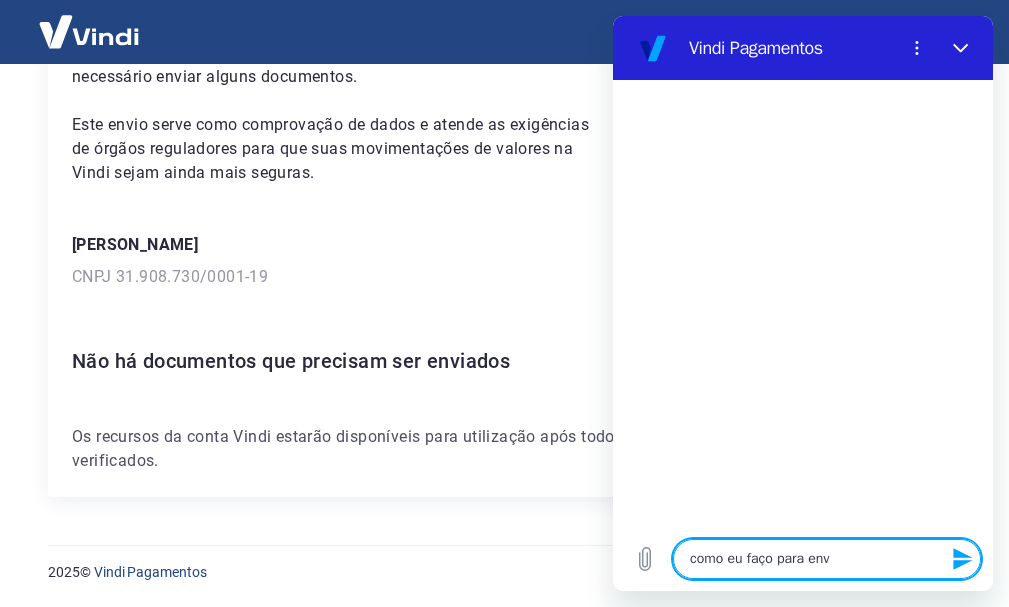 type on "como eu faço para envi" 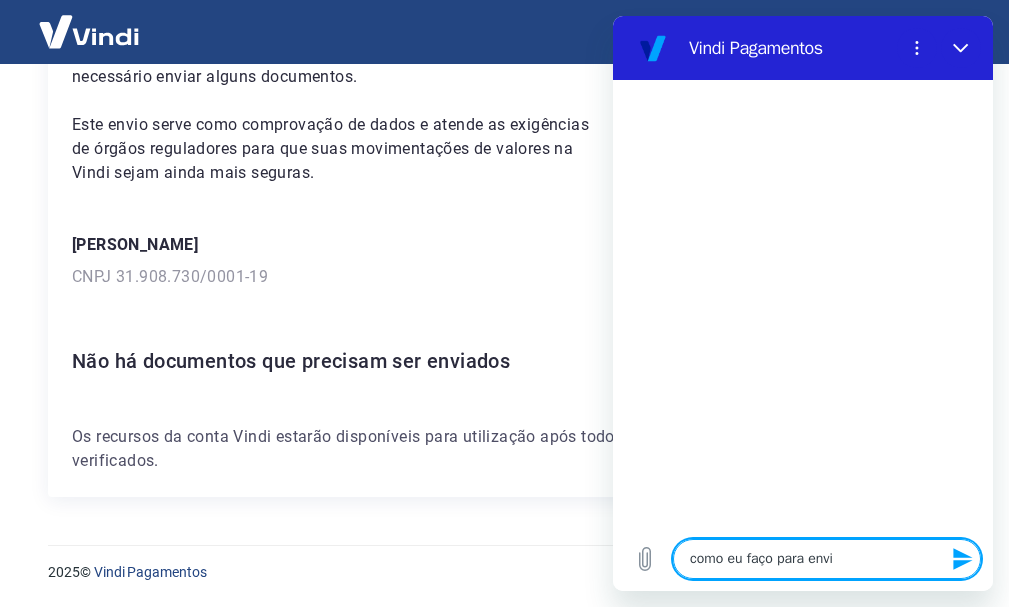 type on "como eu faço para envia" 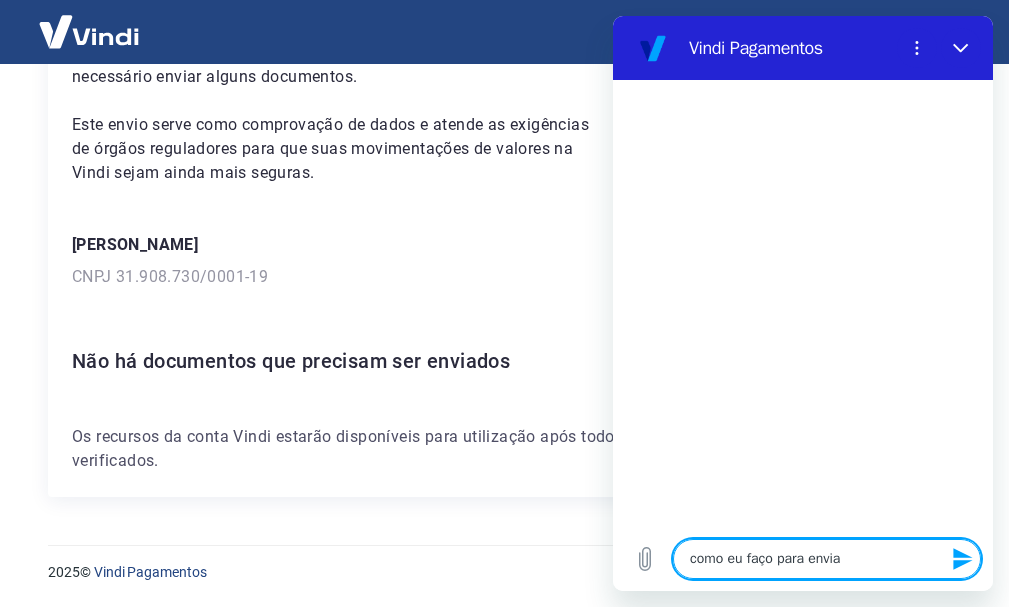 type on "x" 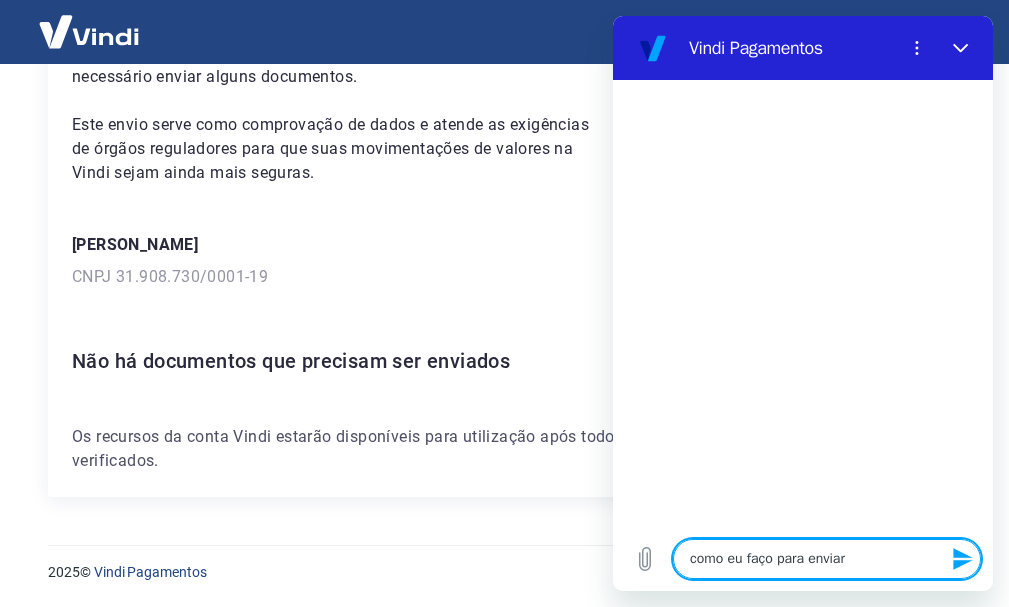 type on "como eu faço para enviar" 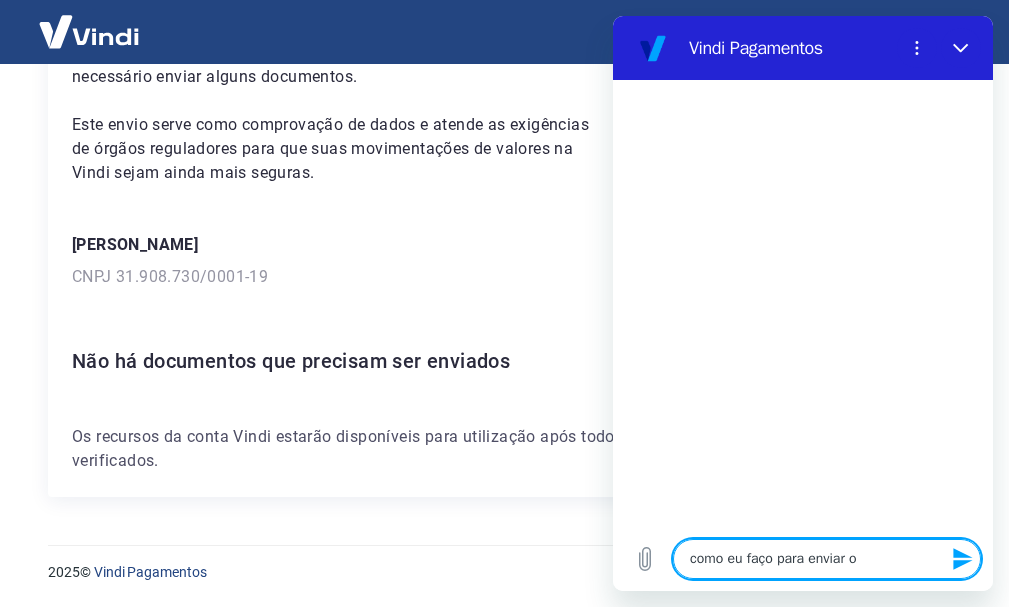 type on "como eu faço para enviar os" 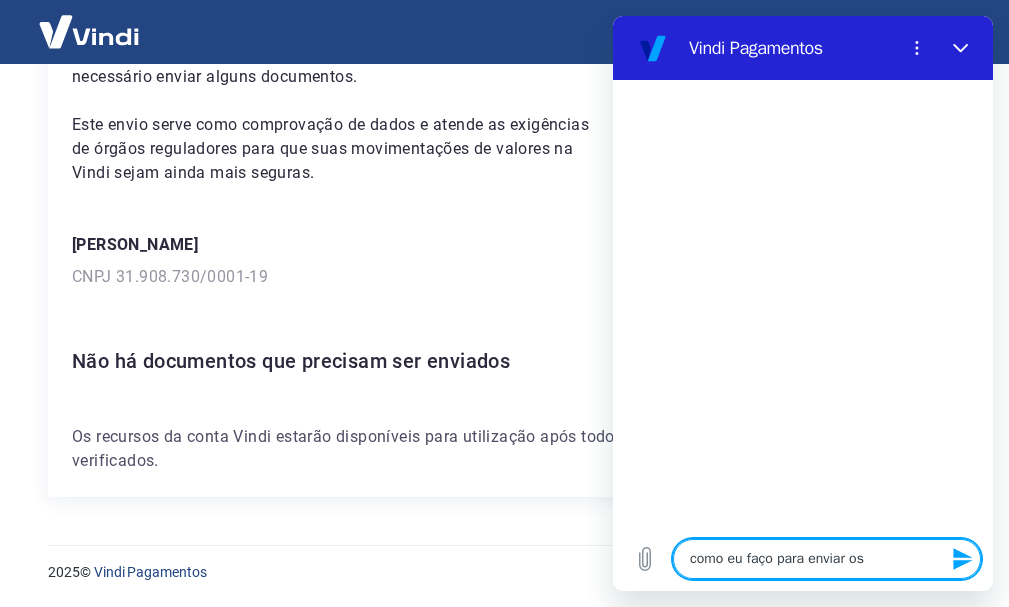 type on "como eu faço para enviar os" 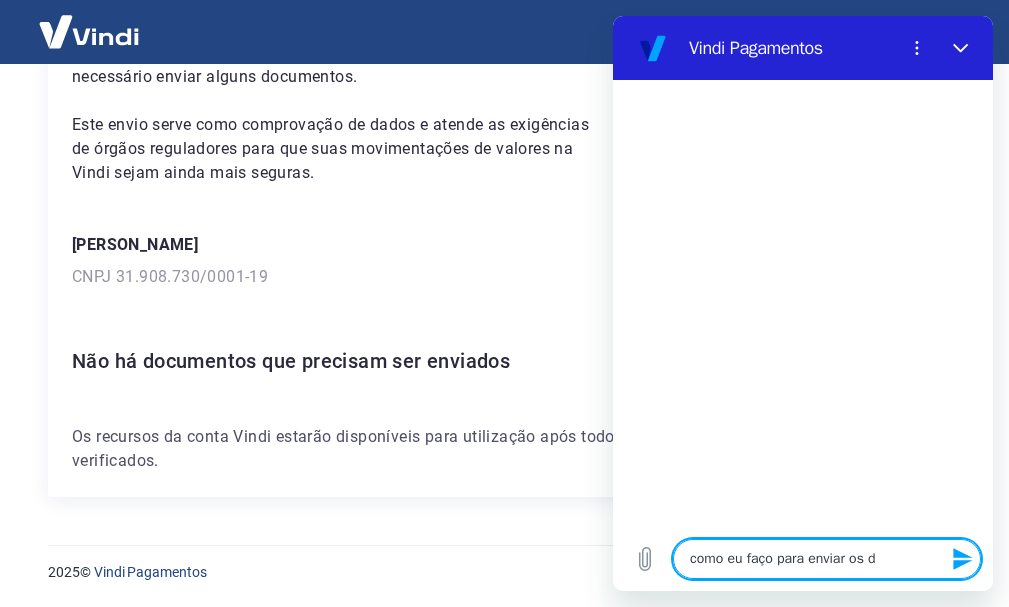 type on "x" 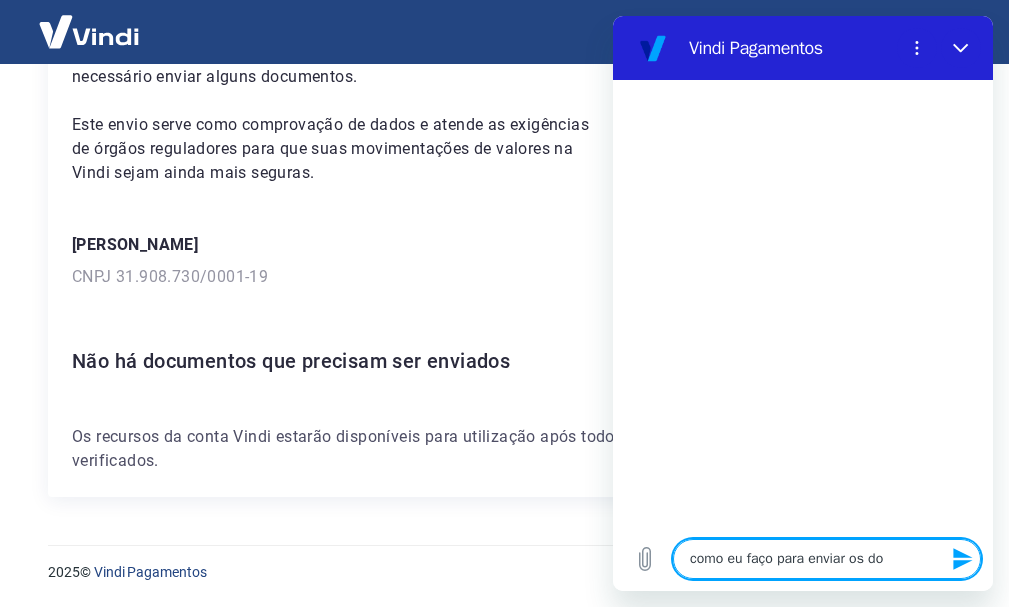 type on "como eu faço para enviar os doc" 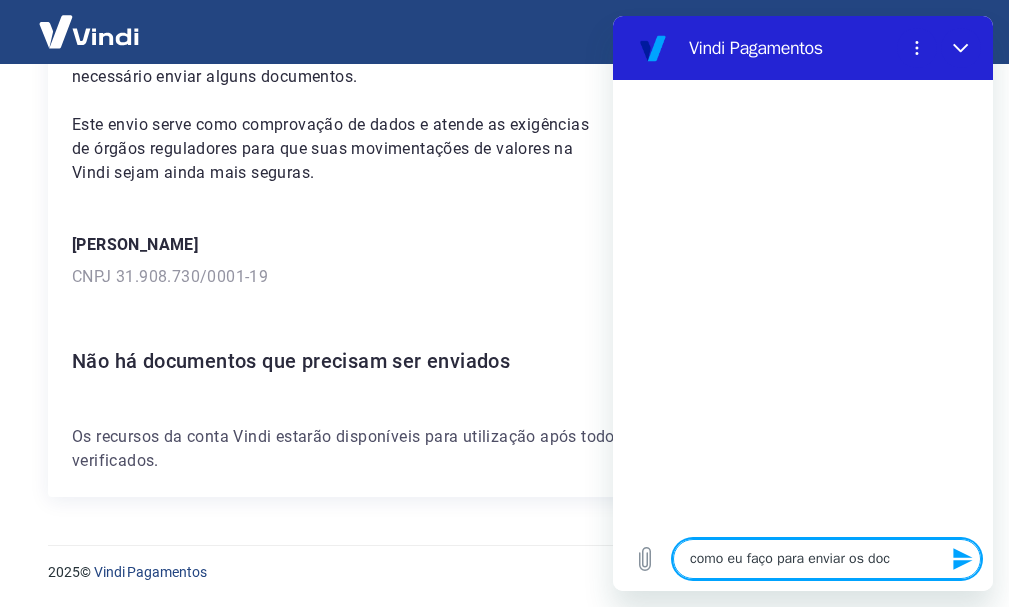 type on "como eu faço para enviar os docu" 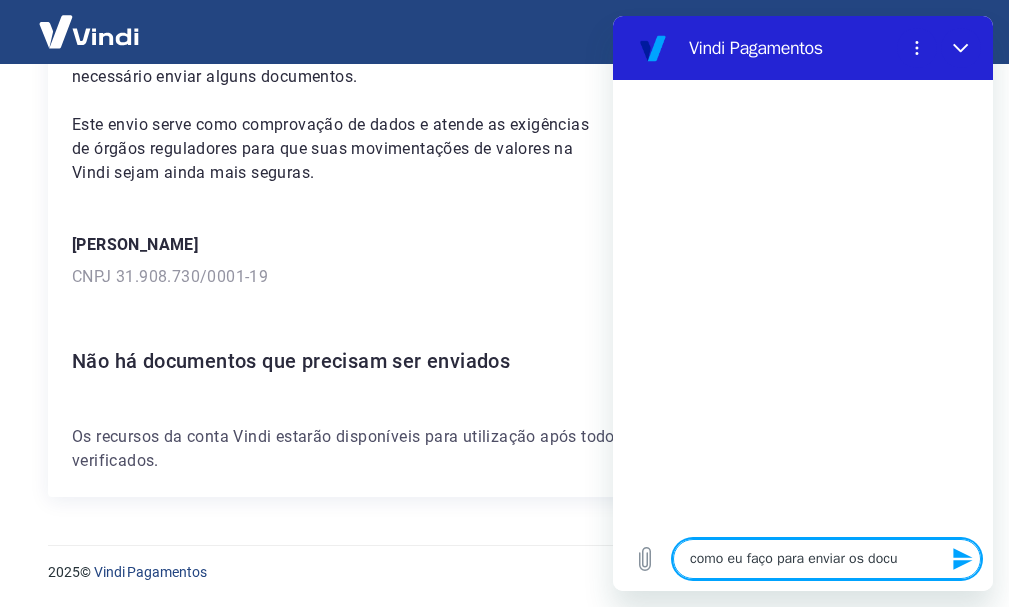 type on "x" 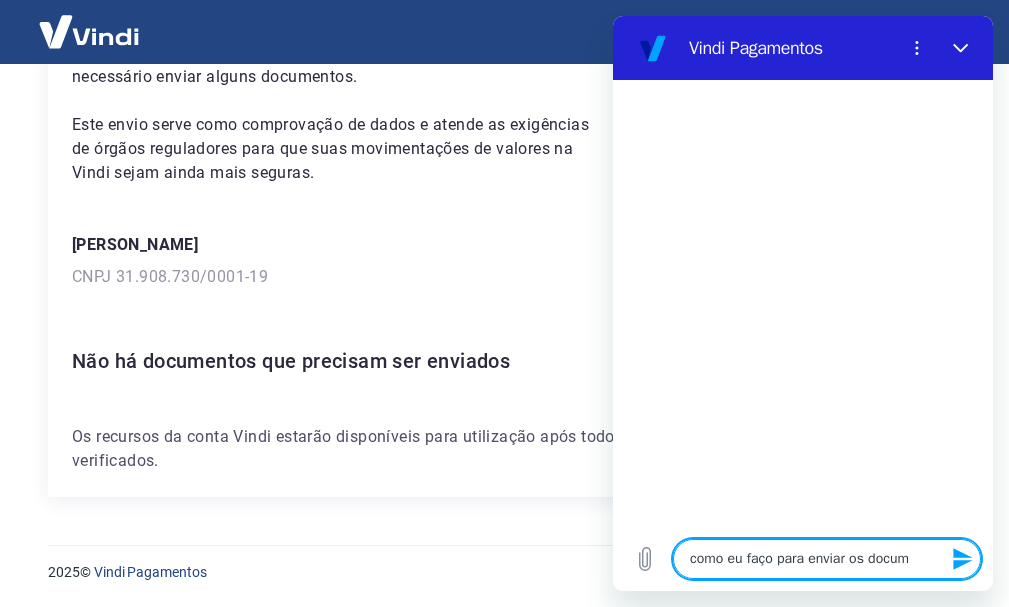 type on "como eu faço para enviar os docume" 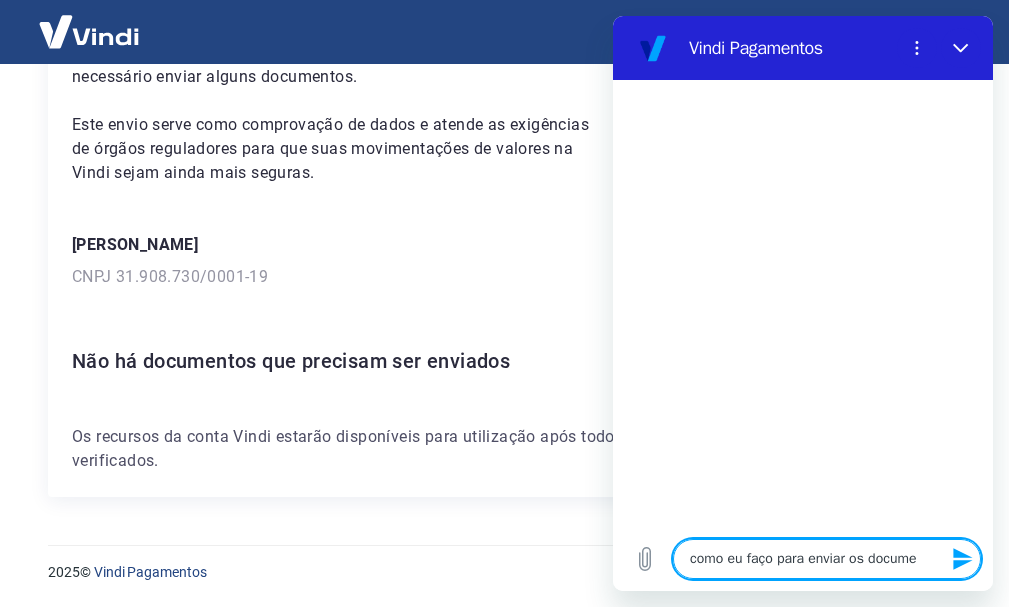 type on "x" 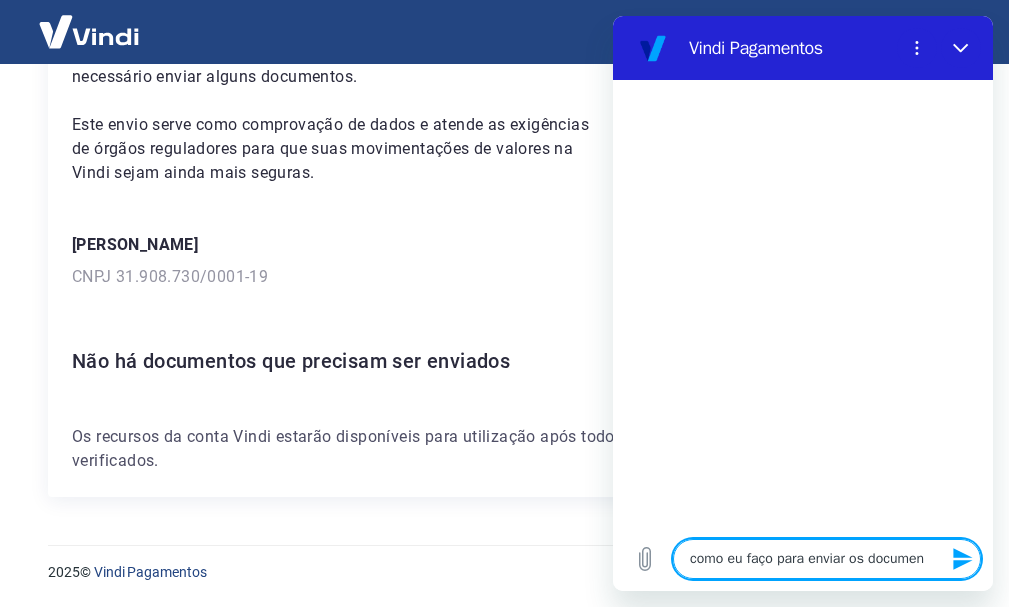 type on "x" 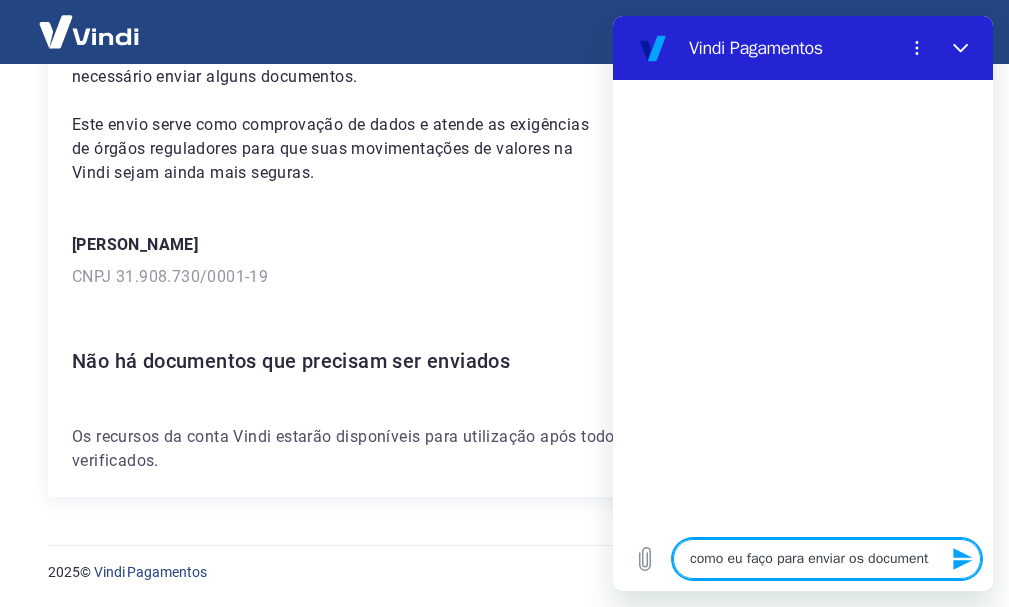 type on "como eu faço para enviar os documento" 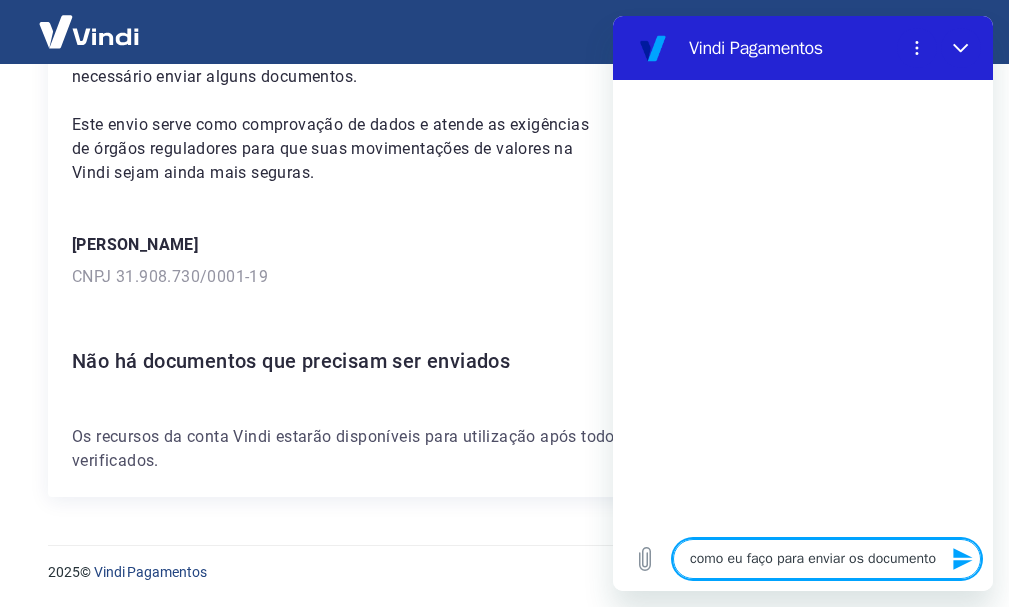 type on "como eu faço para enviar os documentos" 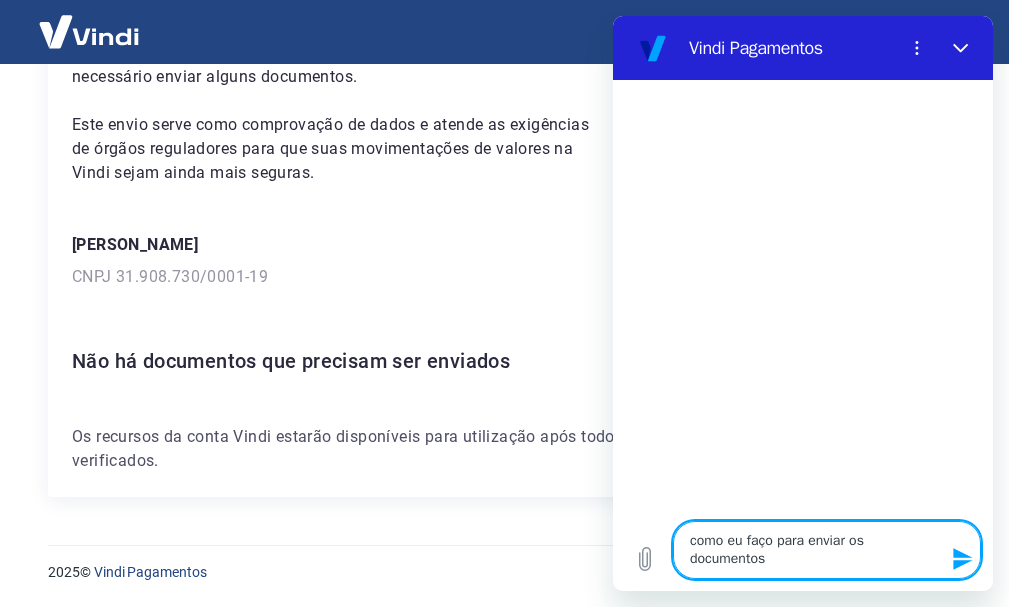 type on "como eu faço para enviar os documentos" 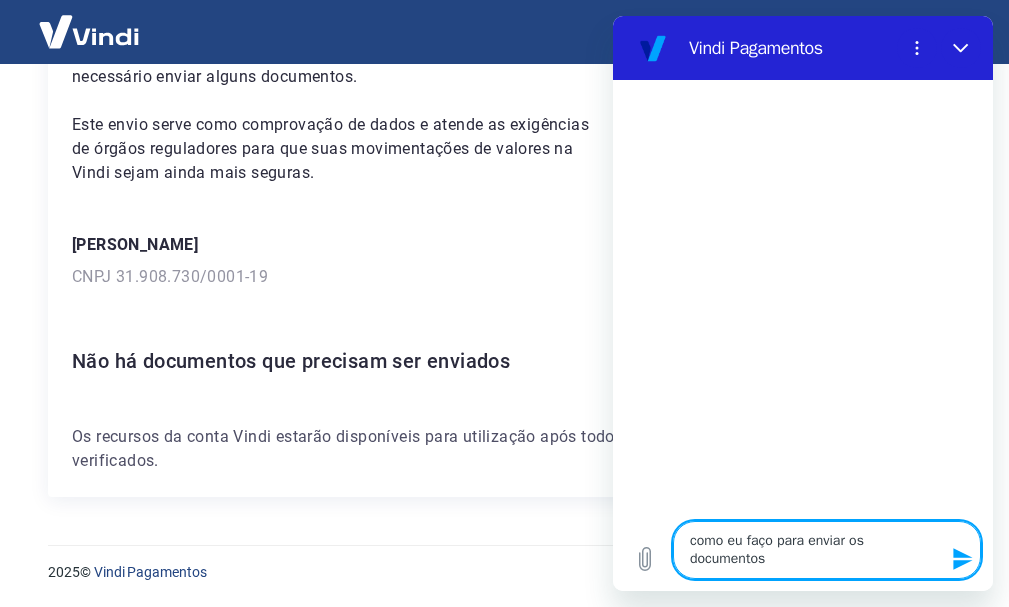 type 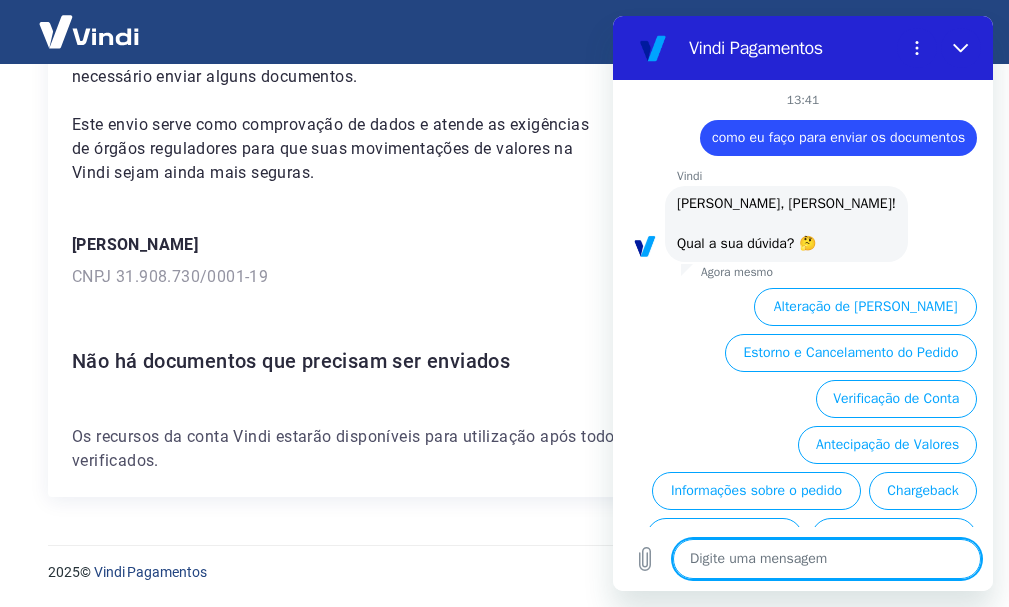 scroll, scrollTop: 120, scrollLeft: 0, axis: vertical 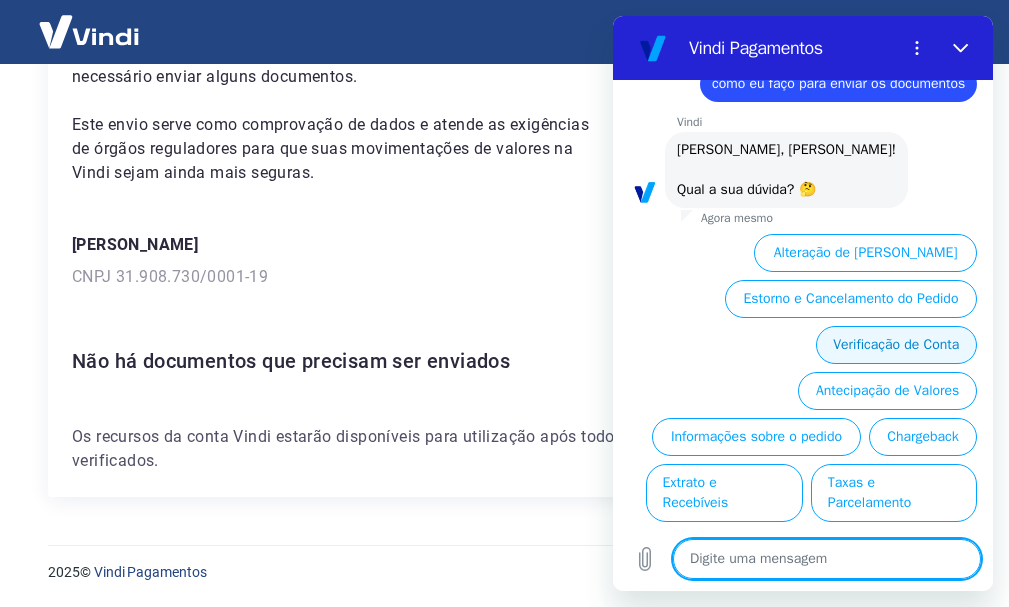 click on "Verificação de Conta" at bounding box center (896, 345) 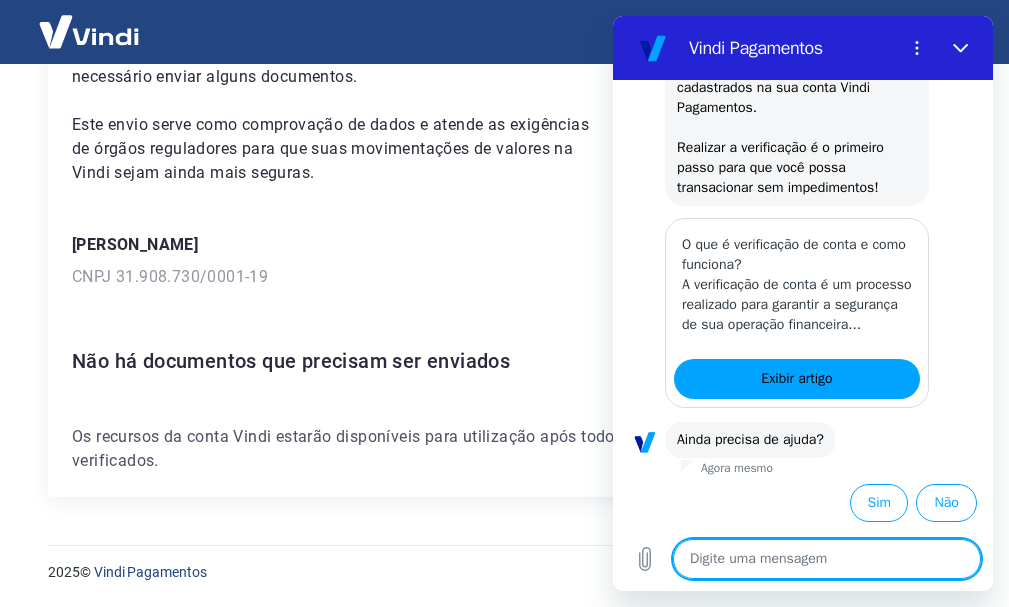 scroll, scrollTop: 410, scrollLeft: 0, axis: vertical 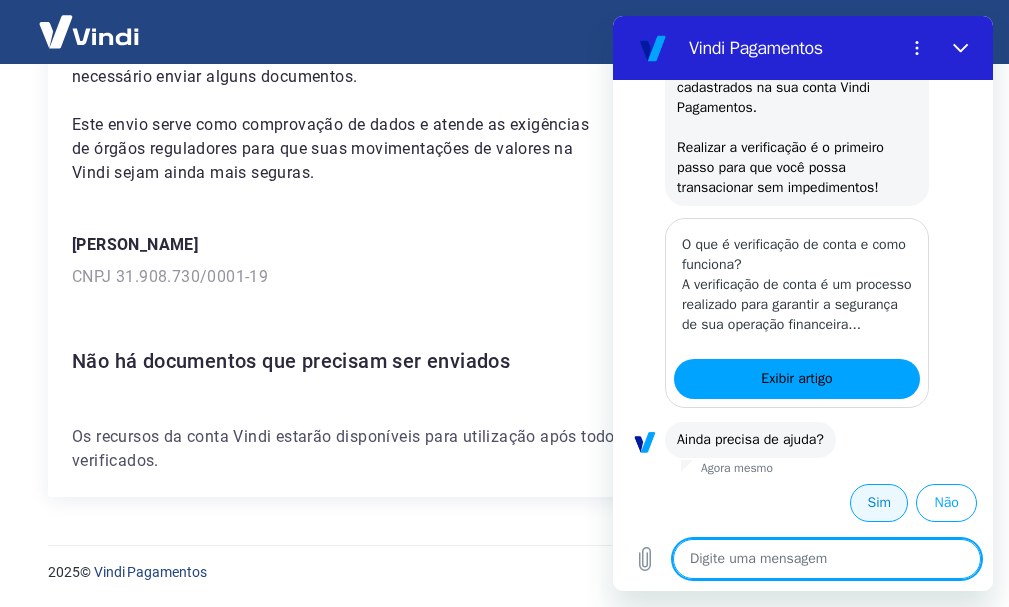 click on "Sim" at bounding box center [879, 503] 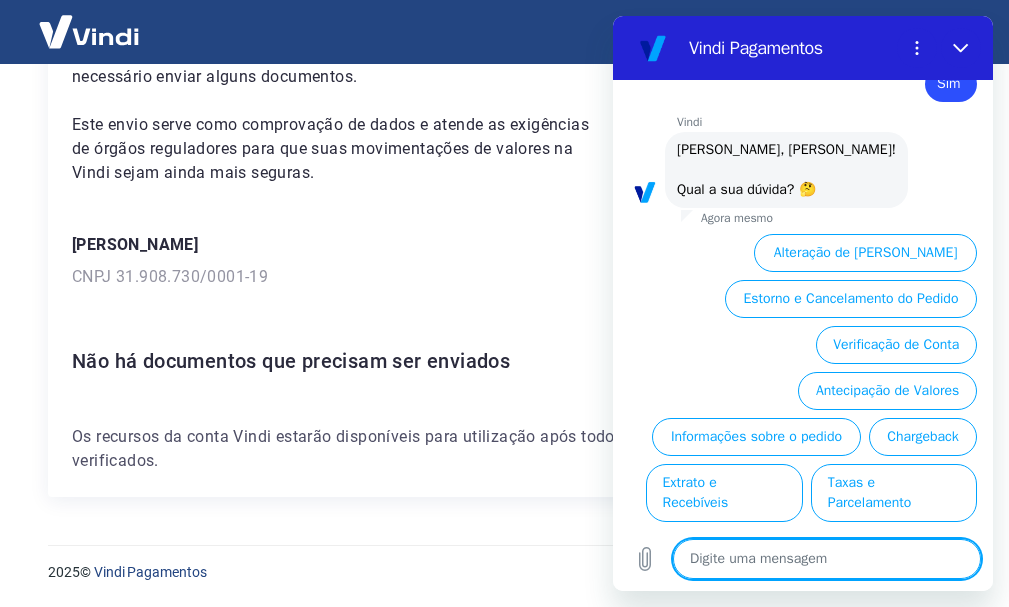scroll, scrollTop: 860, scrollLeft: 0, axis: vertical 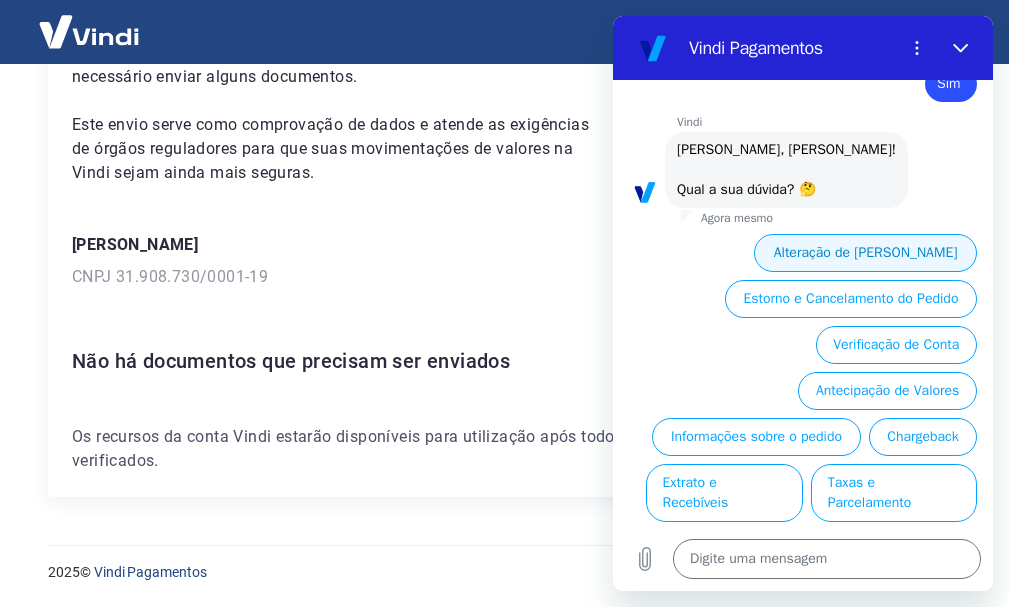 click on "Alteração de Dados Cadastrais" at bounding box center [865, 253] 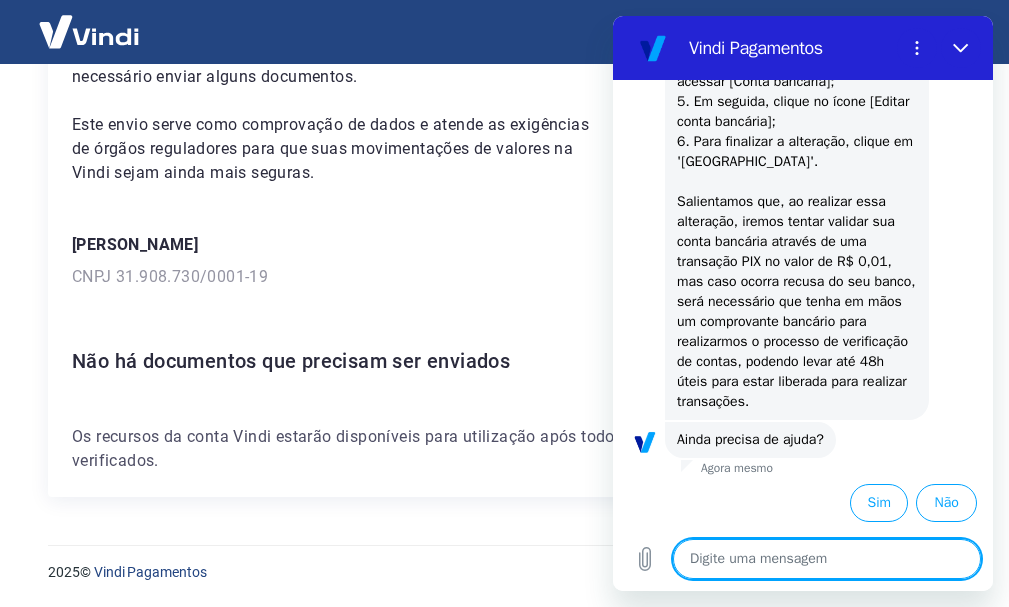 scroll, scrollTop: 1276, scrollLeft: 0, axis: vertical 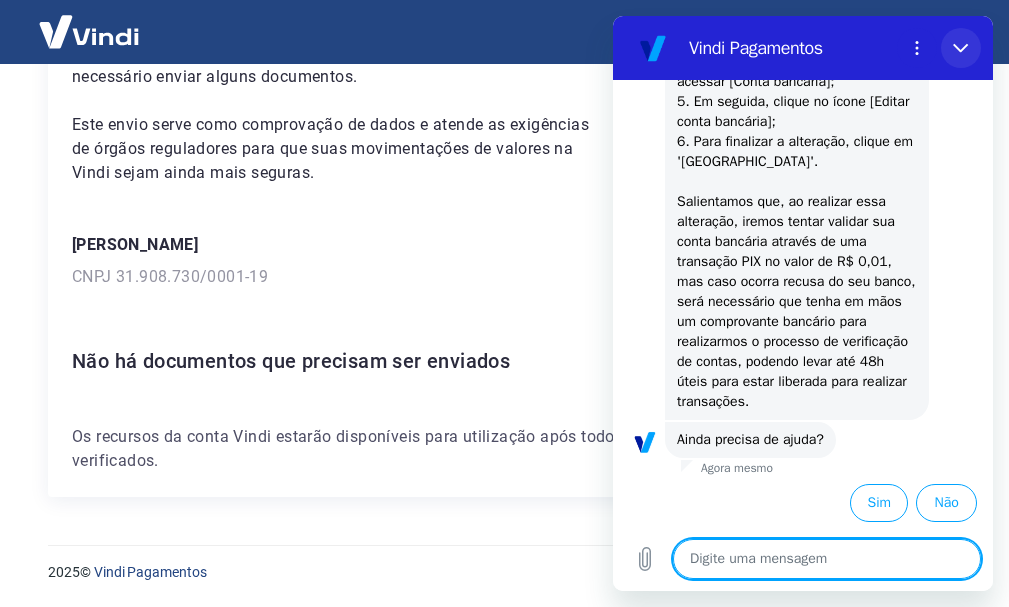click at bounding box center (961, 48) 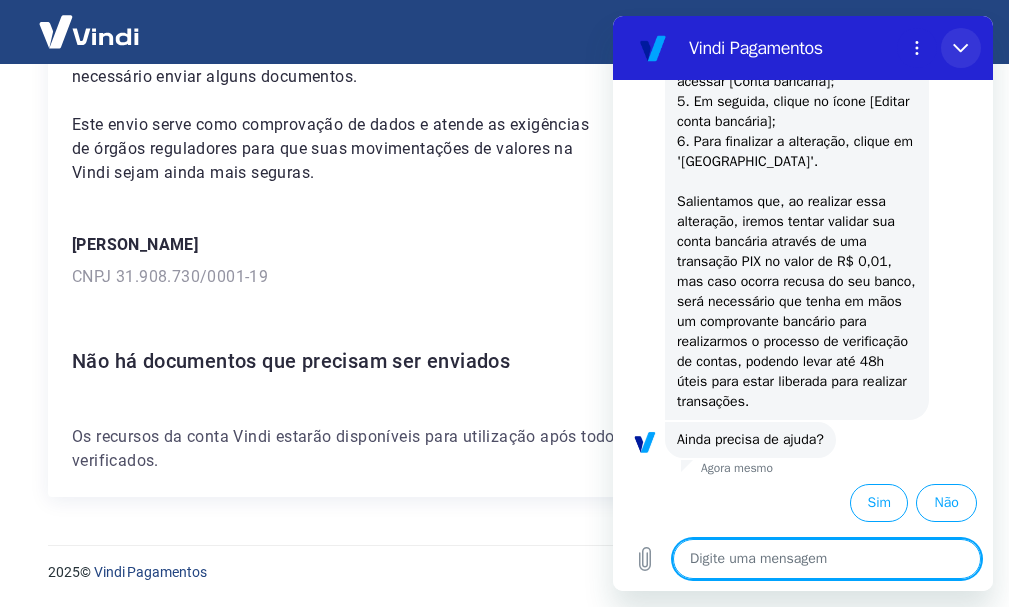 type on "x" 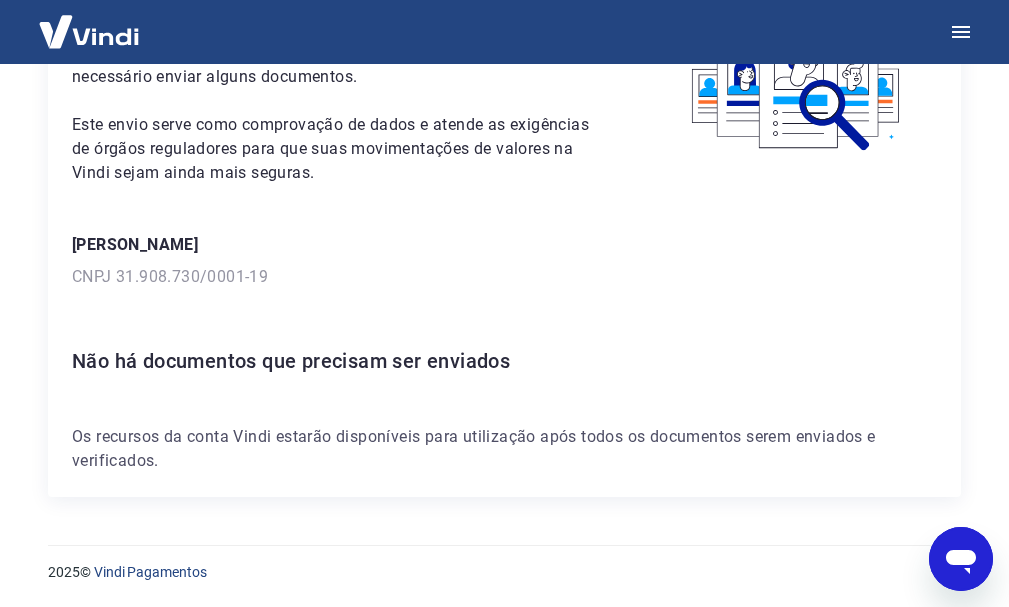scroll, scrollTop: 0, scrollLeft: 0, axis: both 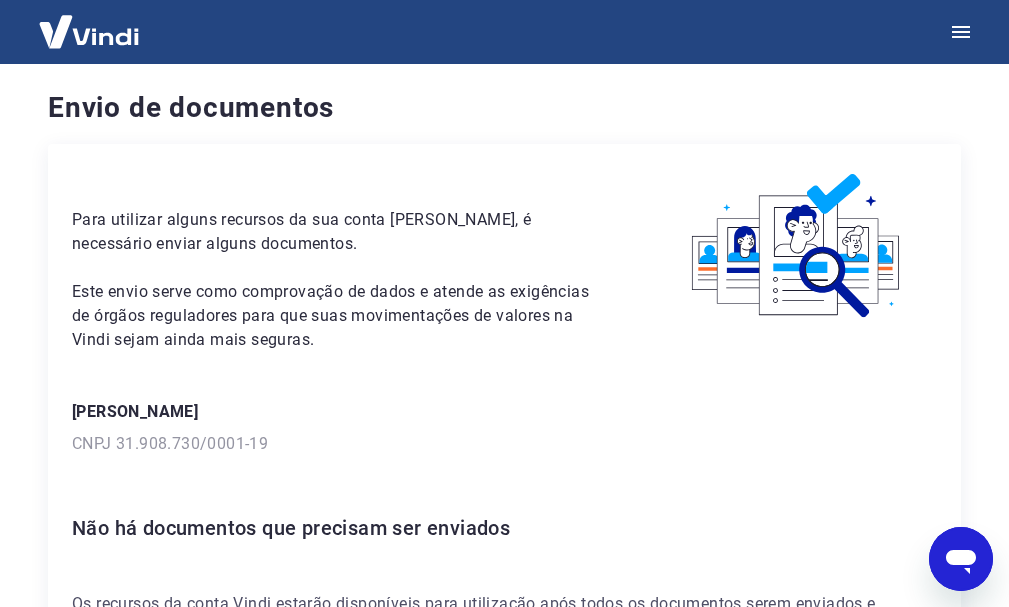 click at bounding box center (797, 246) 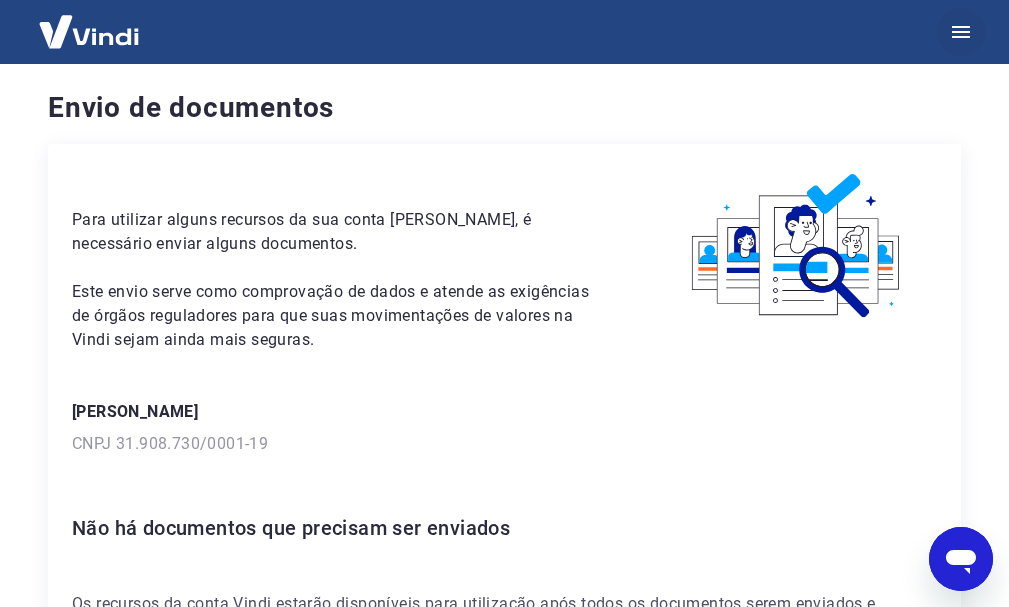 click 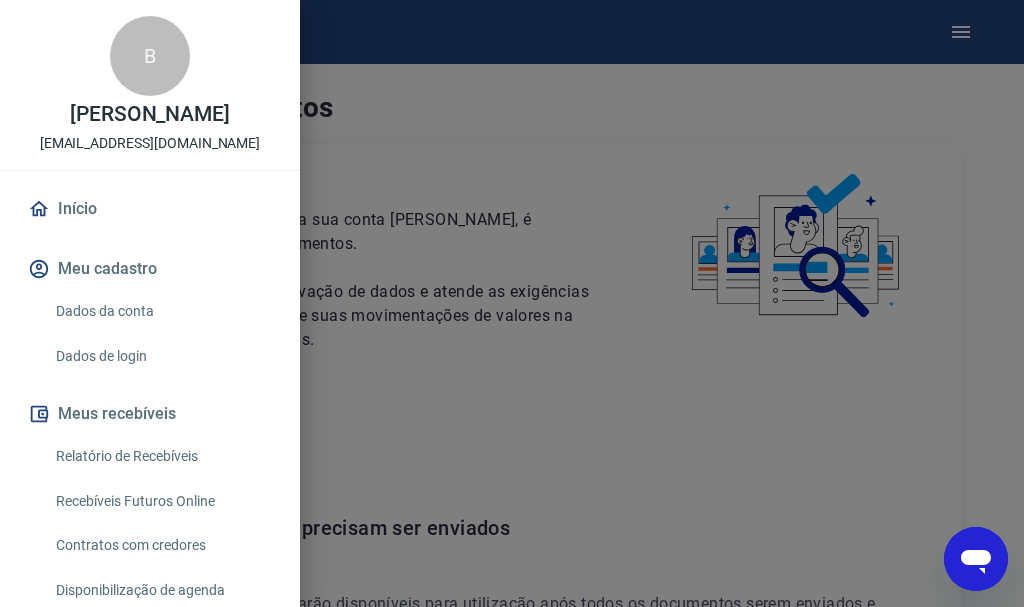 click on "Meu cadastro" at bounding box center (150, 269) 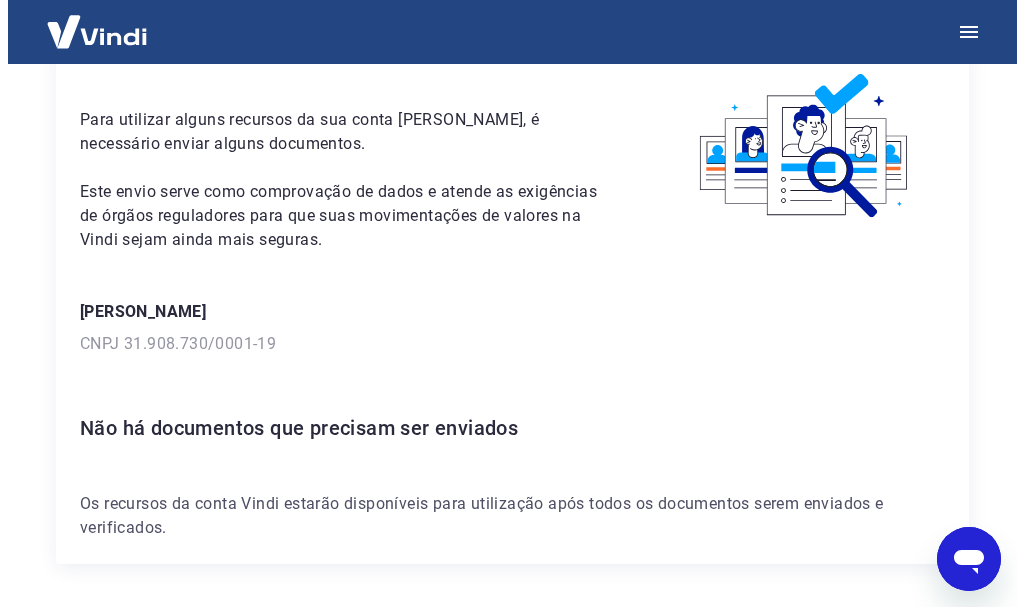 scroll, scrollTop: 167, scrollLeft: 0, axis: vertical 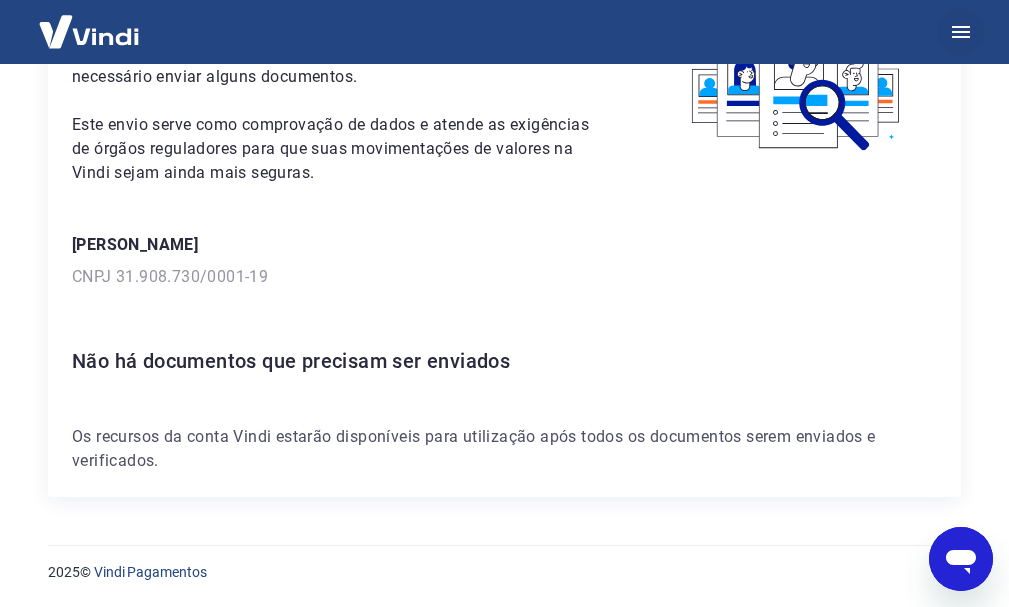 click at bounding box center [961, 32] 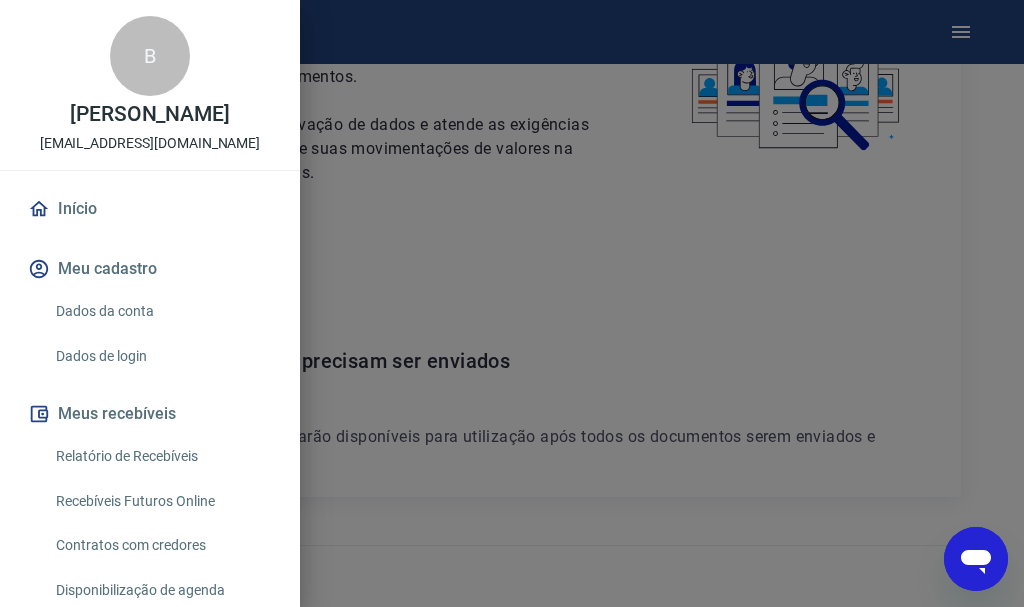 click on "Dados da conta" at bounding box center [162, 311] 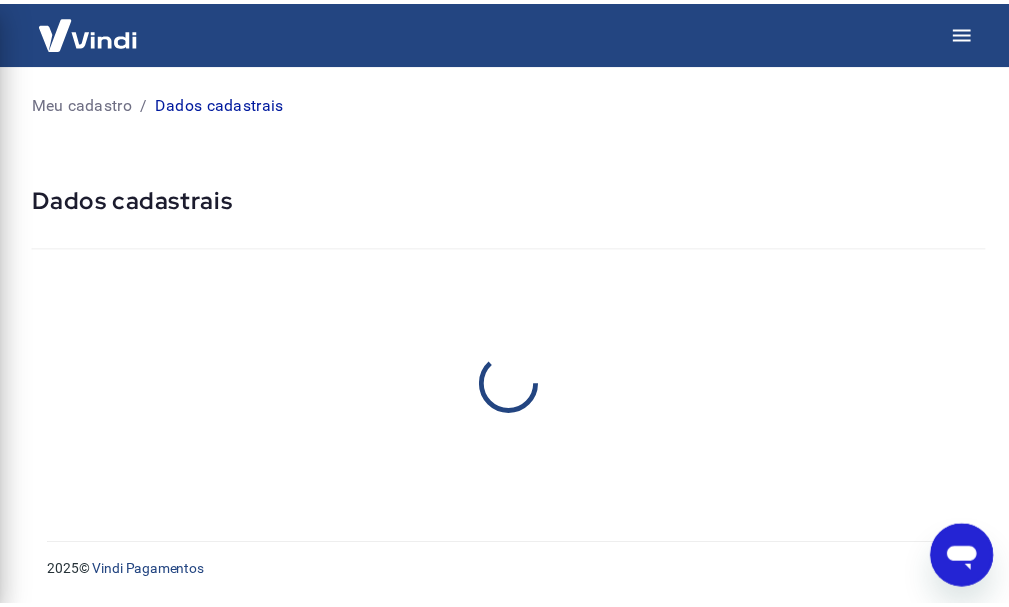 scroll, scrollTop: 0, scrollLeft: 0, axis: both 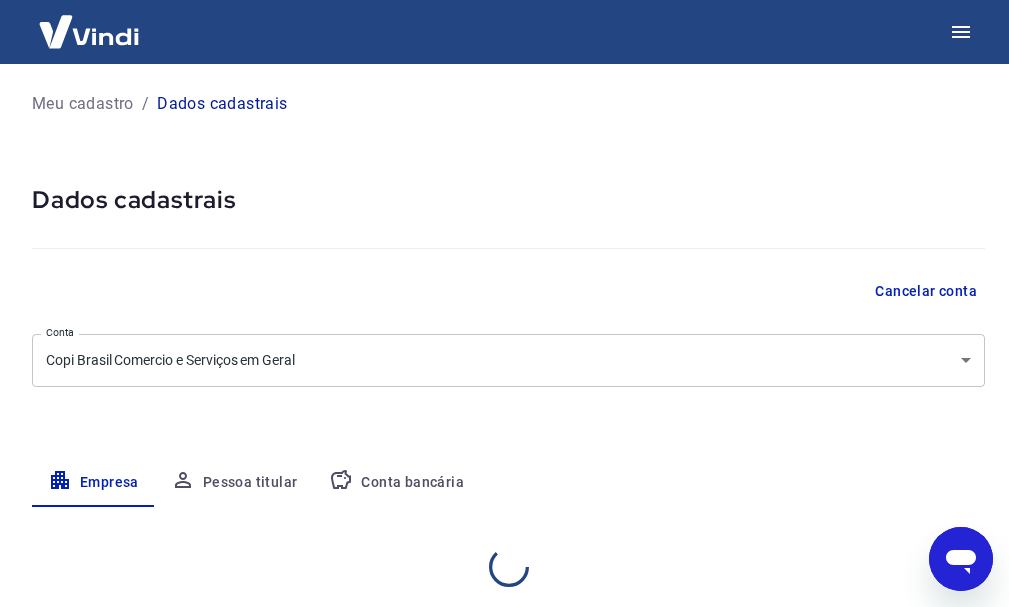 select on "RJ" 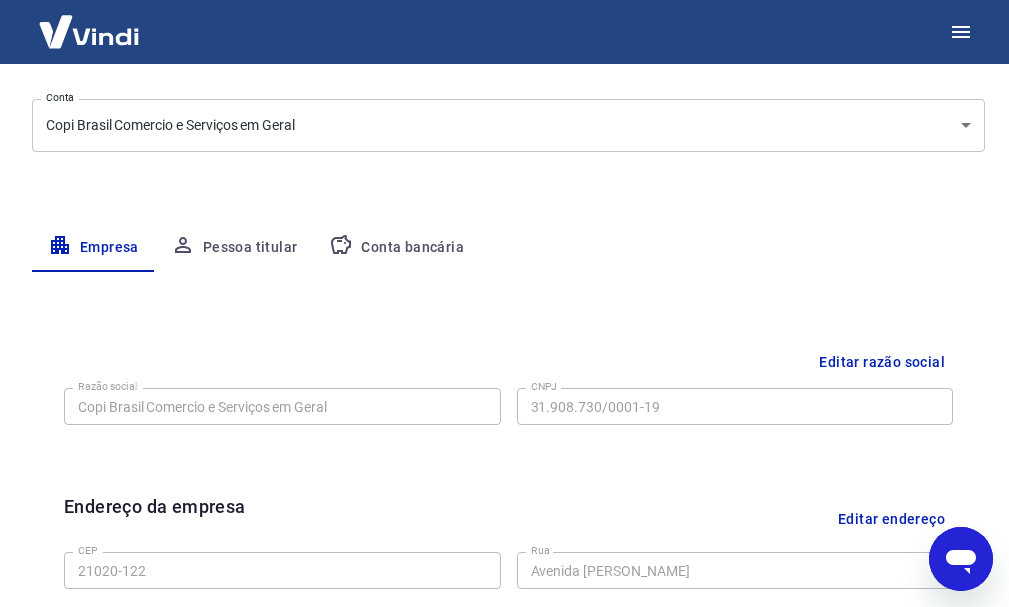 click on "Conta bancária" at bounding box center (396, 248) 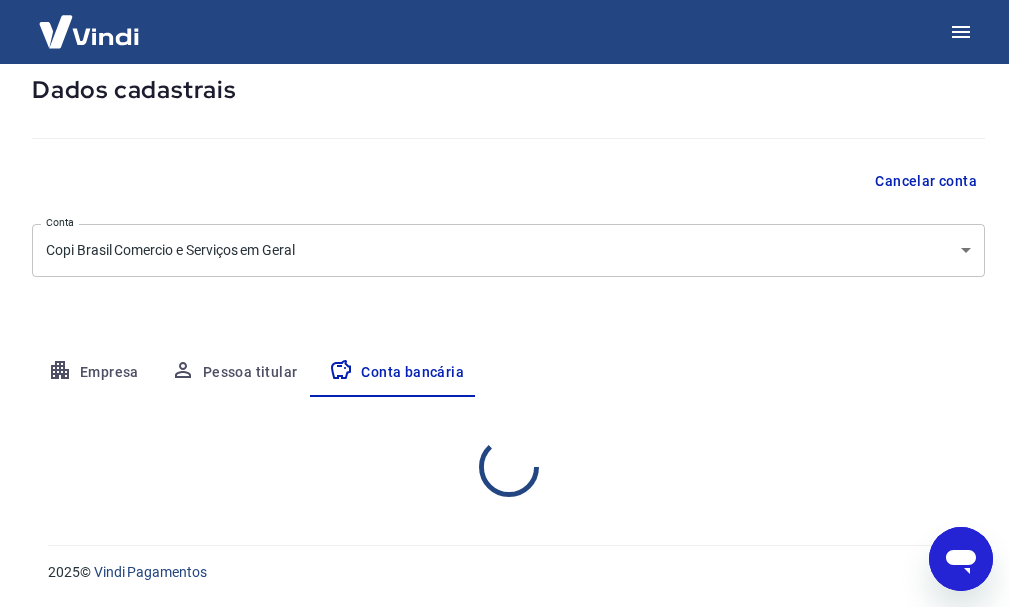 select on "1" 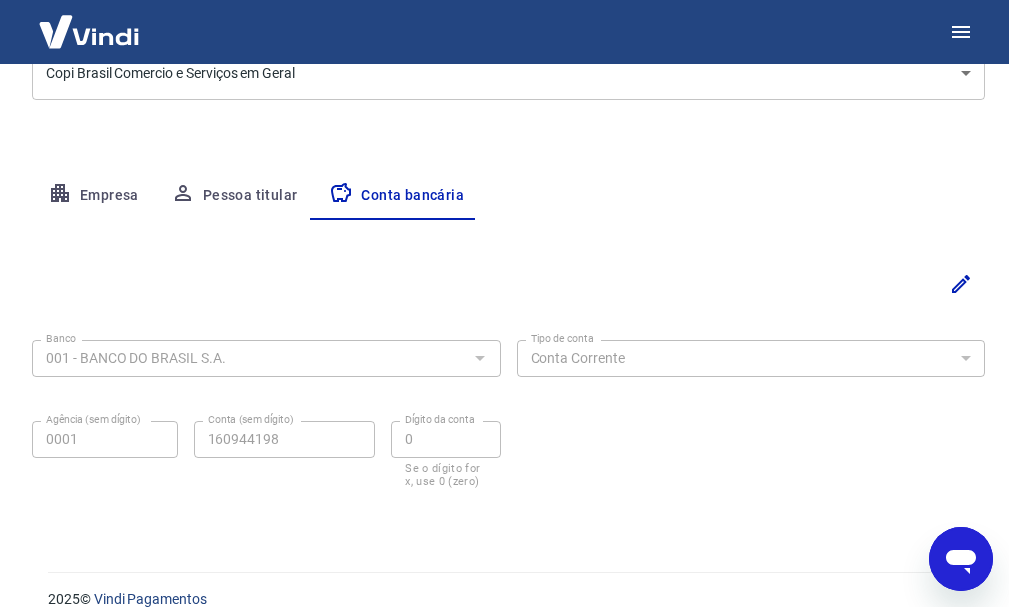 scroll, scrollTop: 314, scrollLeft: 0, axis: vertical 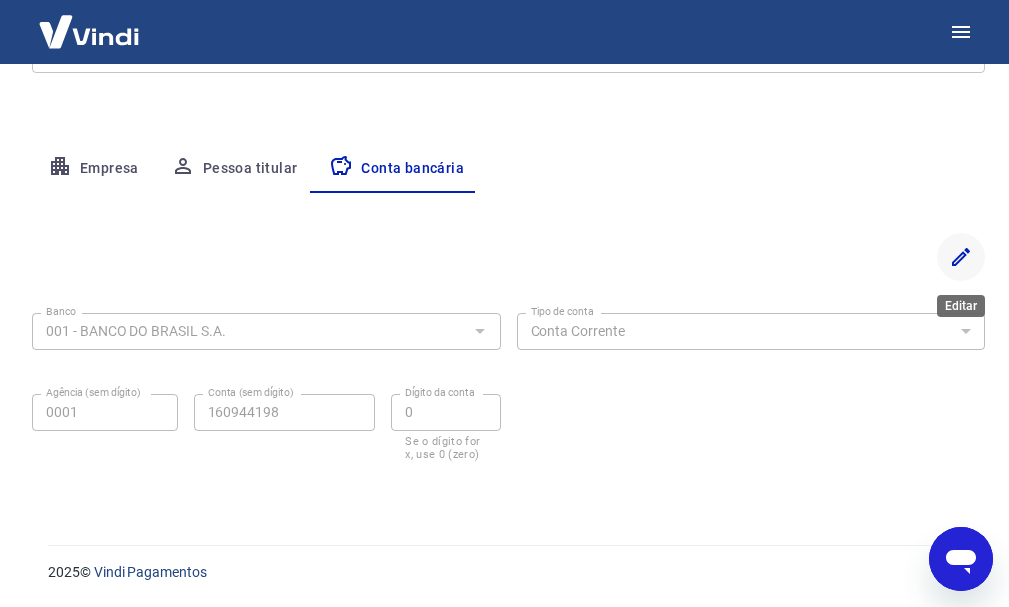 click at bounding box center [961, 257] 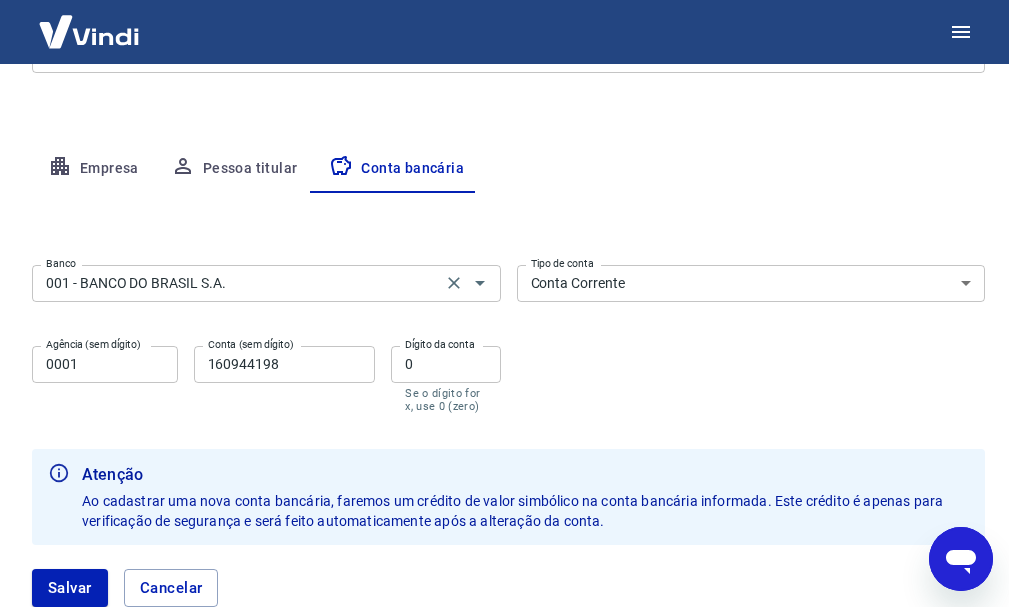 click on "001 - BANCO DO BRASIL S.A." at bounding box center (237, 283) 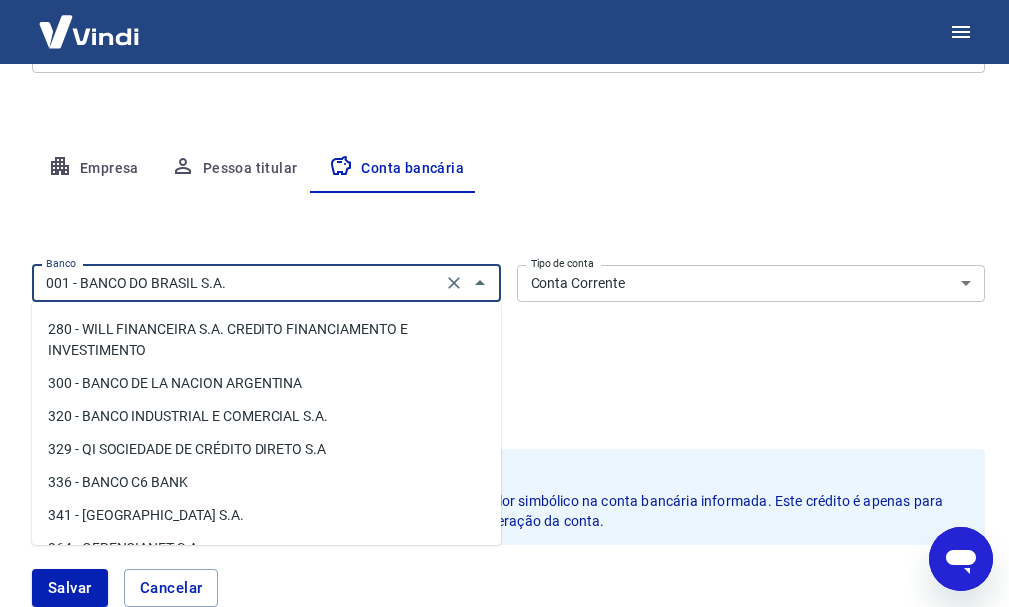 scroll, scrollTop: 1900, scrollLeft: 0, axis: vertical 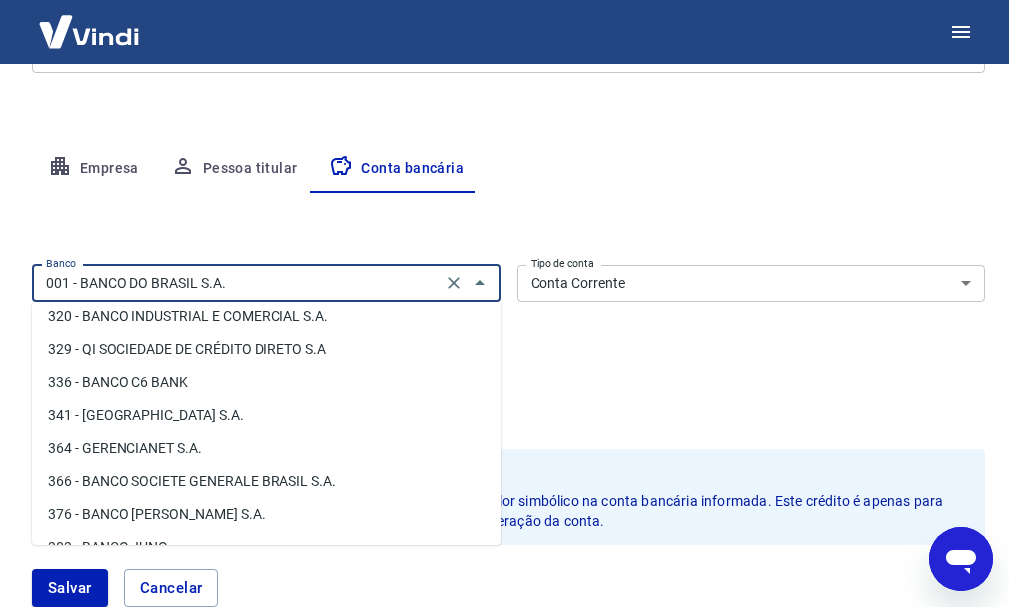 click on "336 - BANCO C6 BANK" at bounding box center (266, 382) 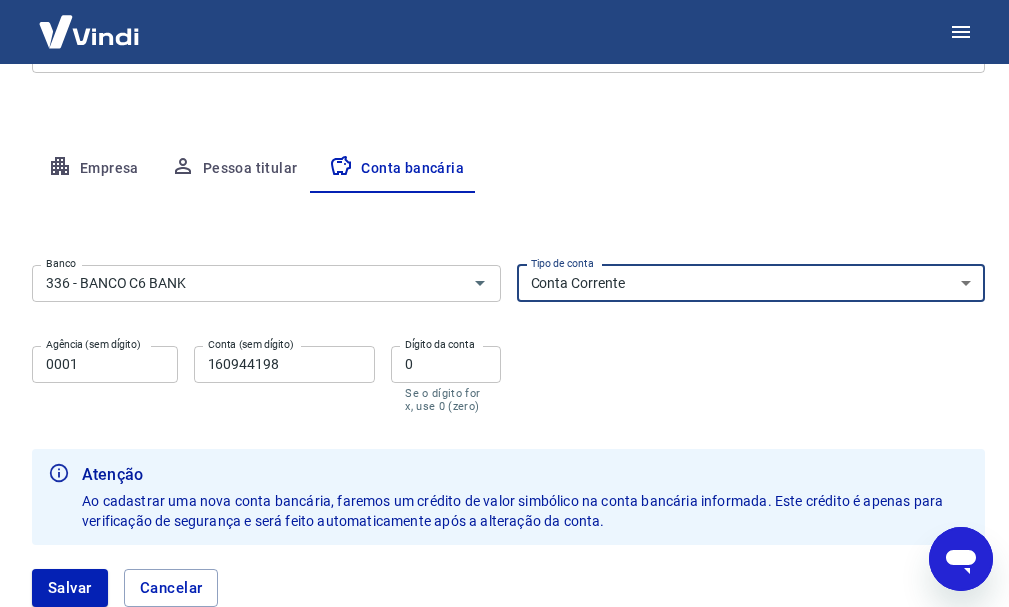 click on "Conta Corrente Conta Poupança" at bounding box center (751, 283) 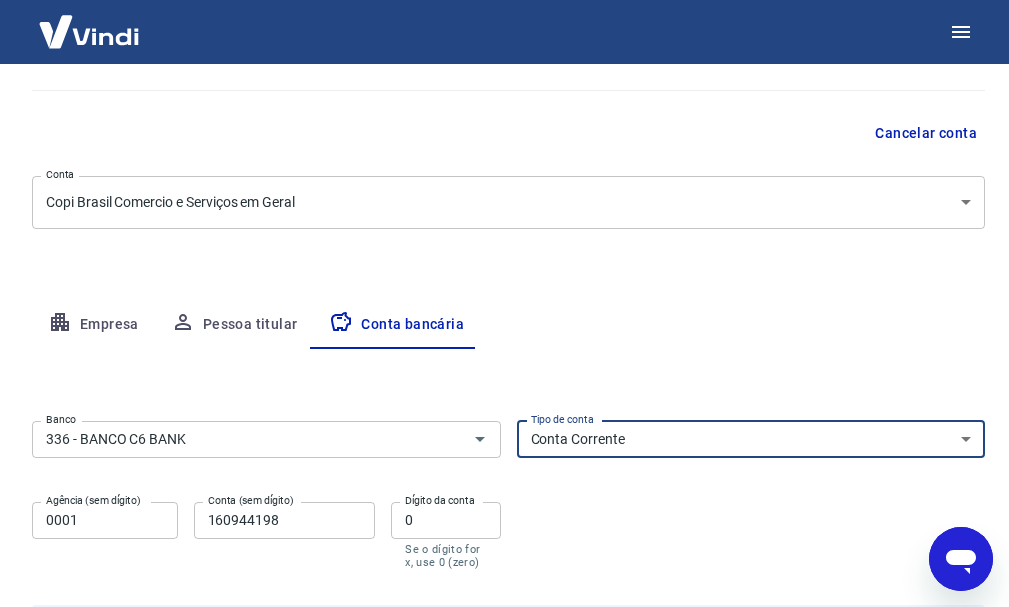 scroll, scrollTop: 114, scrollLeft: 0, axis: vertical 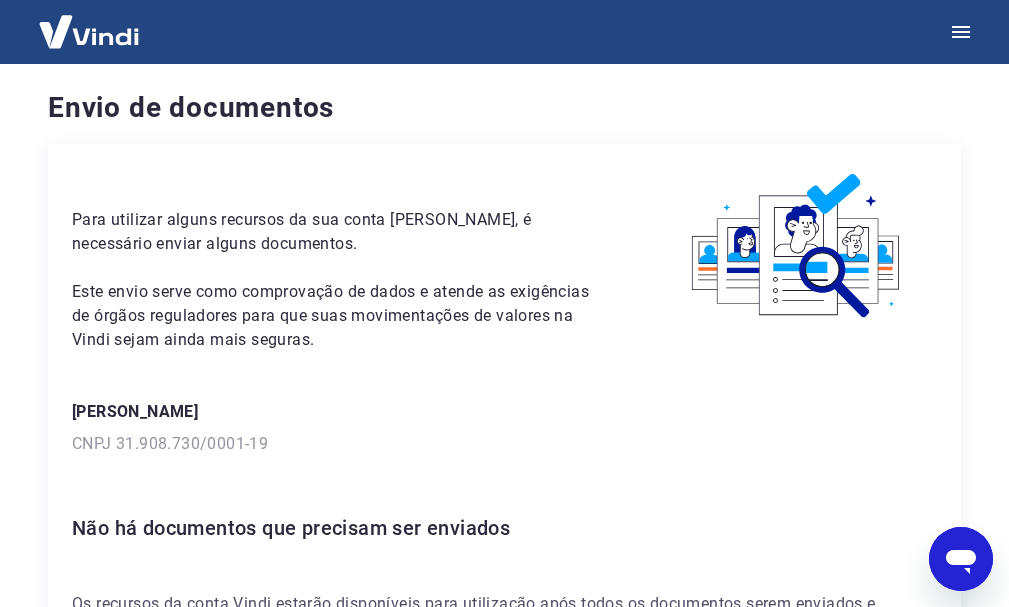 click on "Não há documentos que precisam ser enviados" at bounding box center (504, 528) 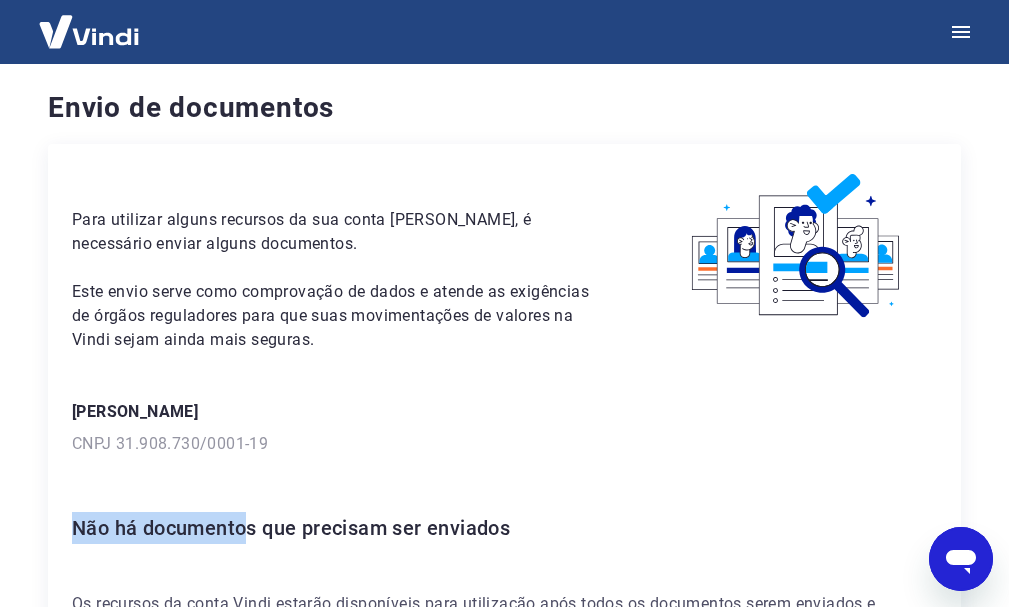 drag, startPoint x: 246, startPoint y: 457, endPoint x: 355, endPoint y: 449, distance: 109.29318 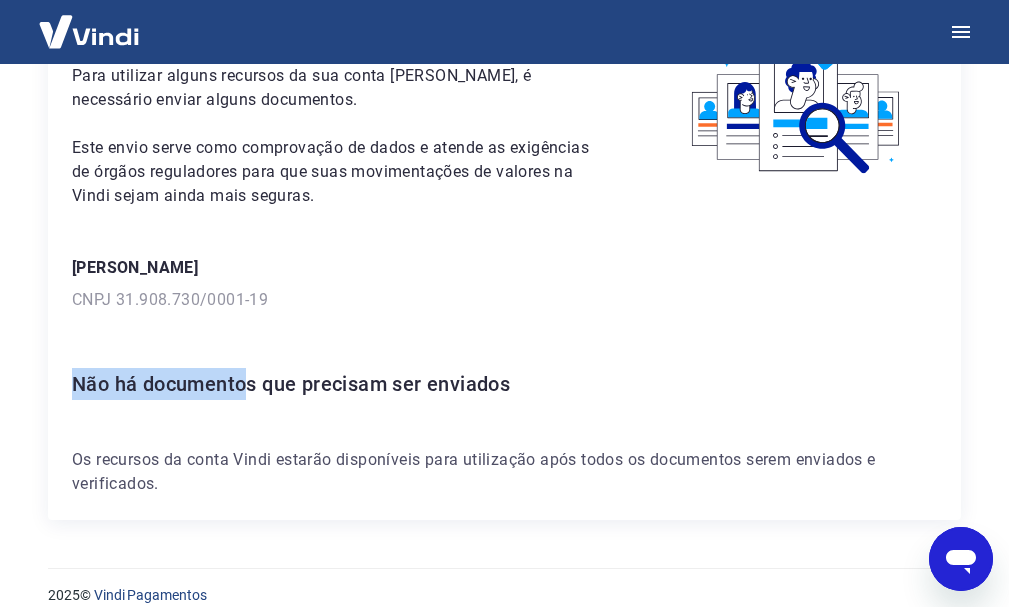 scroll, scrollTop: 167, scrollLeft: 0, axis: vertical 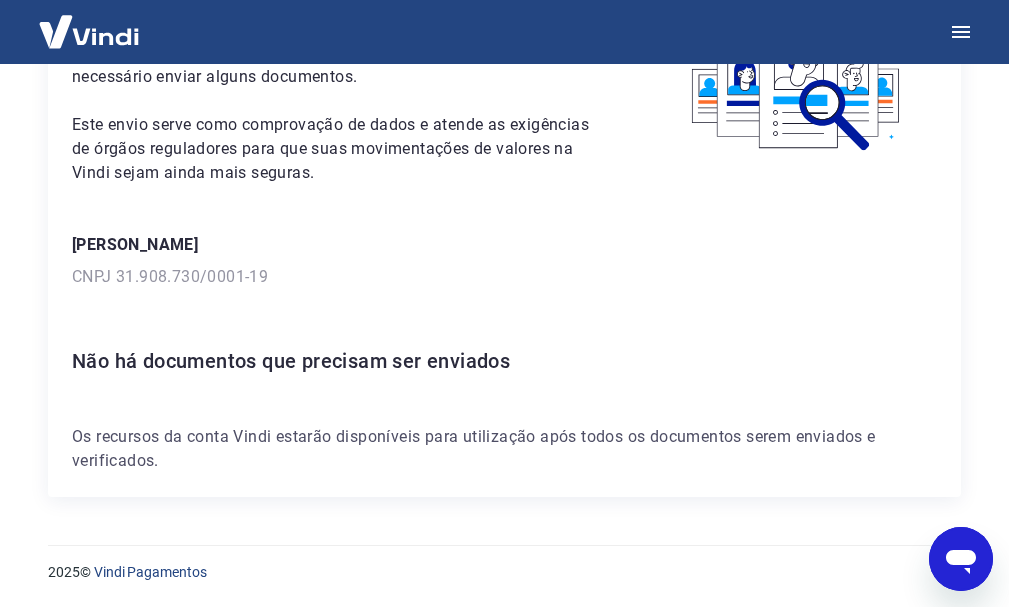 click on "Para utilizar alguns recursos da sua conta Vindi, é necessário enviar alguns documentos. Este envio serve como comprovação de dados e atende as exigências de órgãos reguladores para que suas movimentações de valores na Vindi sejam ainda mais seguras. Brenda dos Santos Aguiar Cabral Guedes CNPJ 31.908.730/0001-19 Não há documentos que precisam ser enviados Os recursos da conta Vindi estarão disponíveis para utilização após todos os documentos serem enviados e verificados." at bounding box center (504, 237) 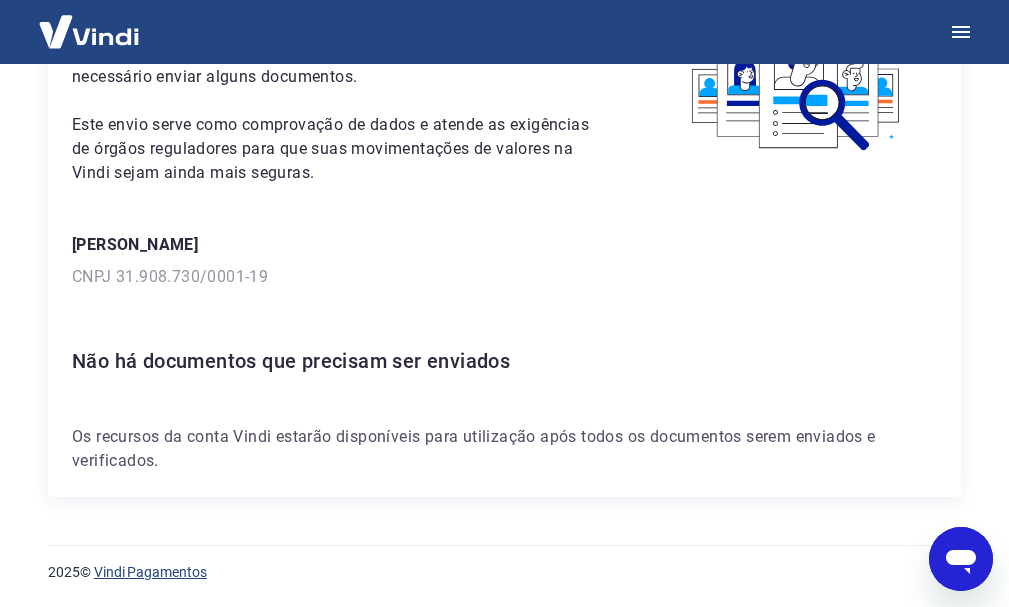 click on "Vindi Pagamentos" at bounding box center [150, 572] 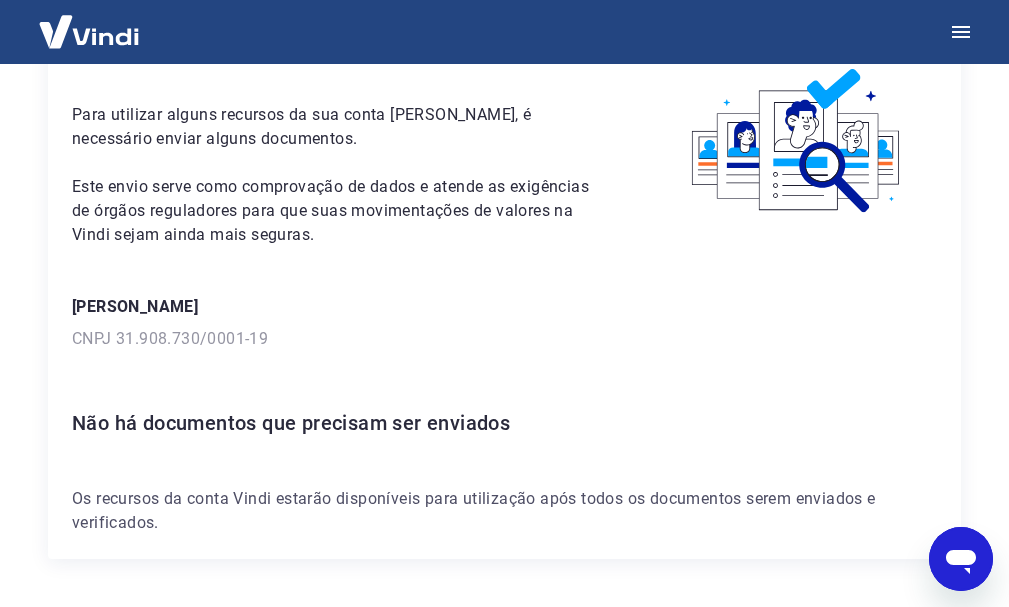 scroll, scrollTop: 0, scrollLeft: 0, axis: both 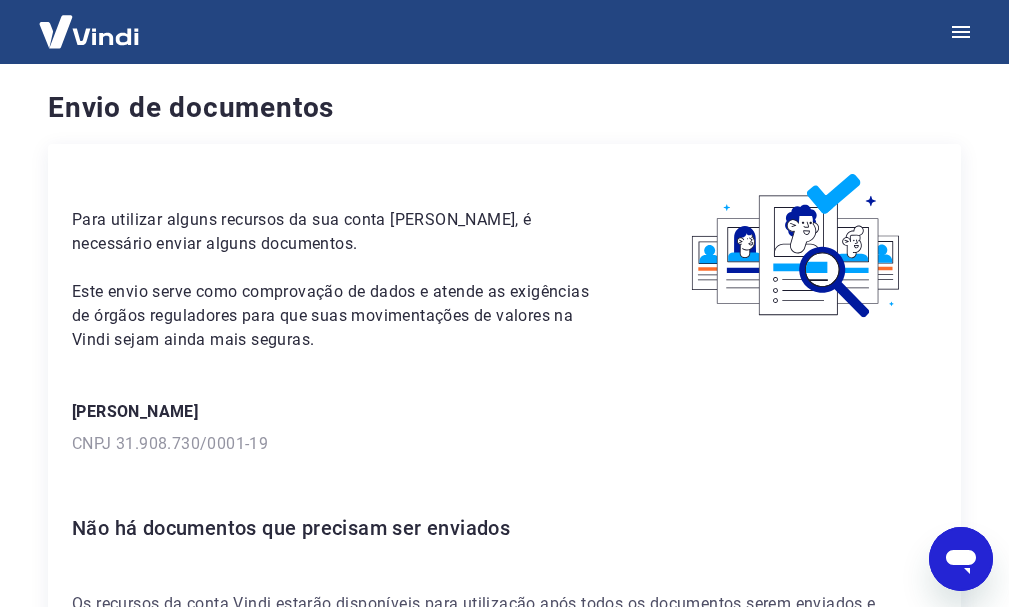 click at bounding box center [89, 31] 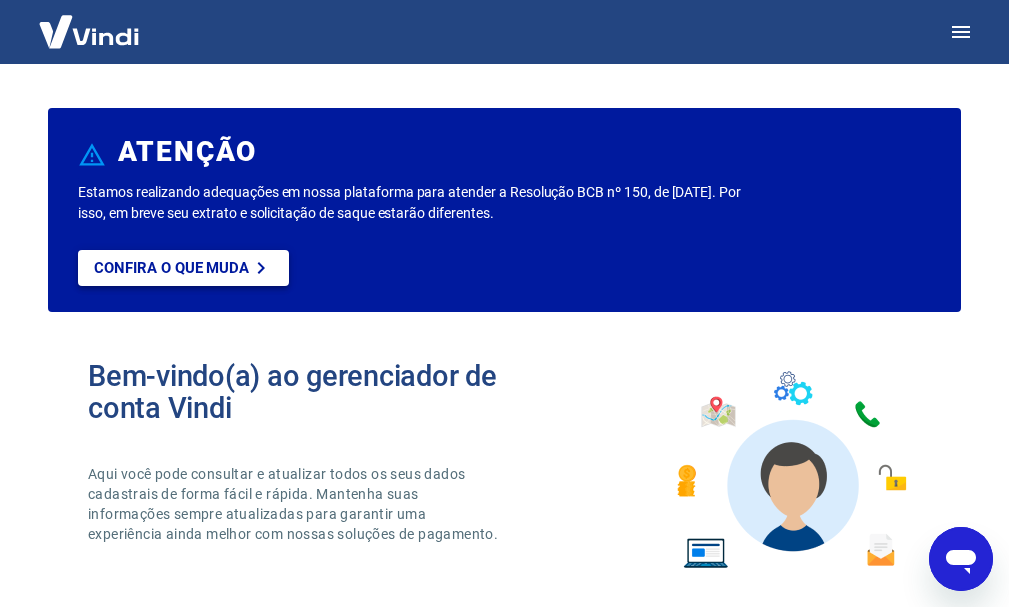 click on "Confira o que muda" at bounding box center (171, 268) 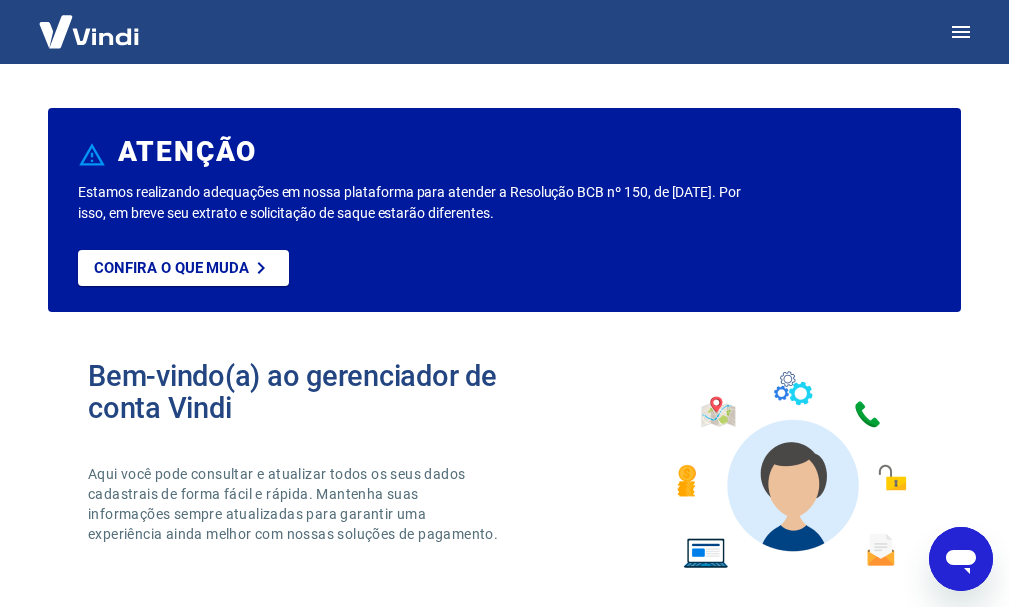 type on "x" 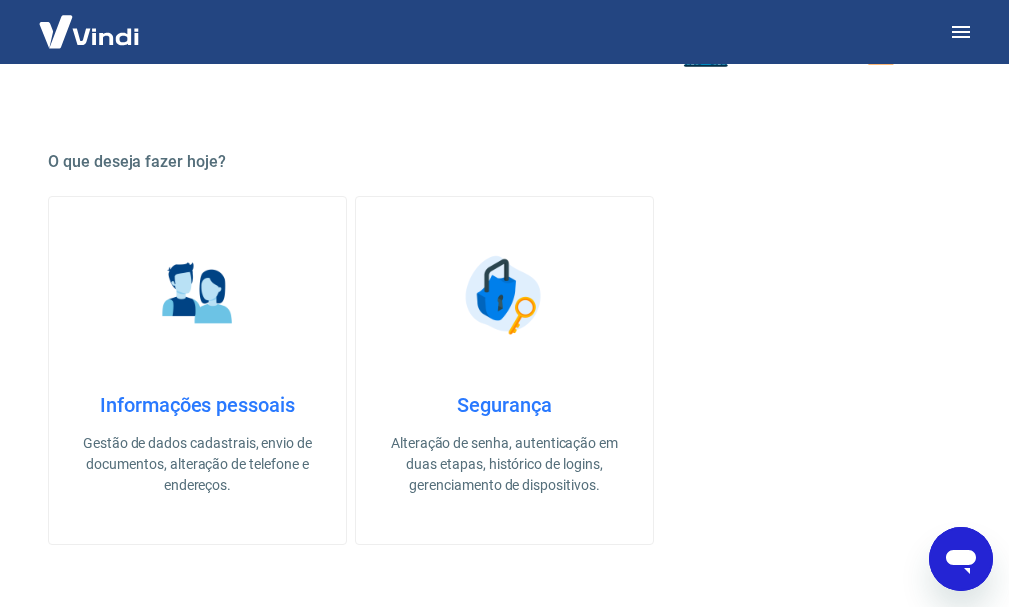 scroll, scrollTop: 500, scrollLeft: 0, axis: vertical 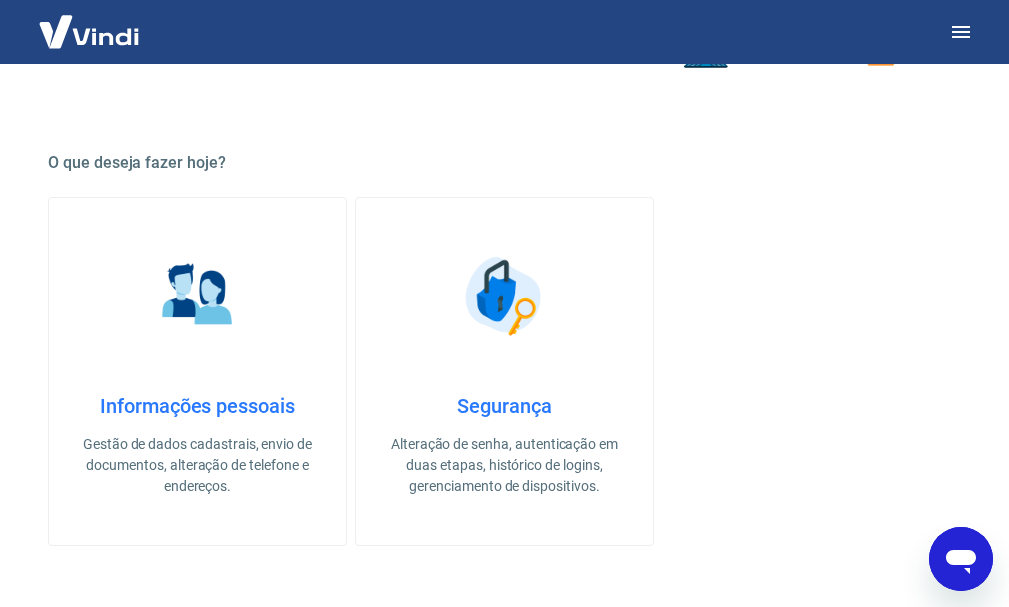 click on "Informações pessoais Gestão de dados cadastrais, envio de documentos, alteração de telefone e endereços." at bounding box center [197, 371] 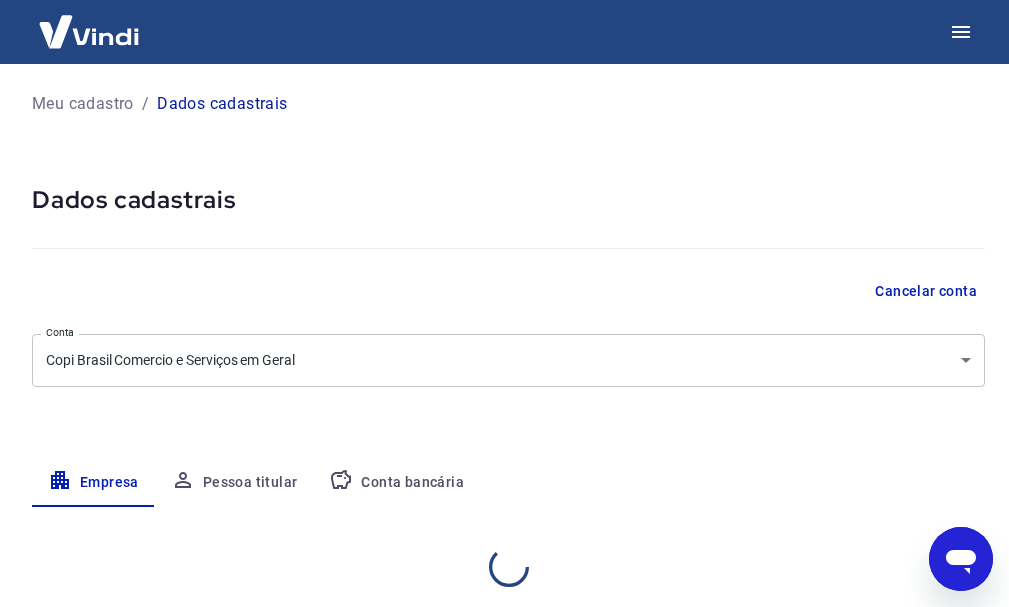 select on "RJ" 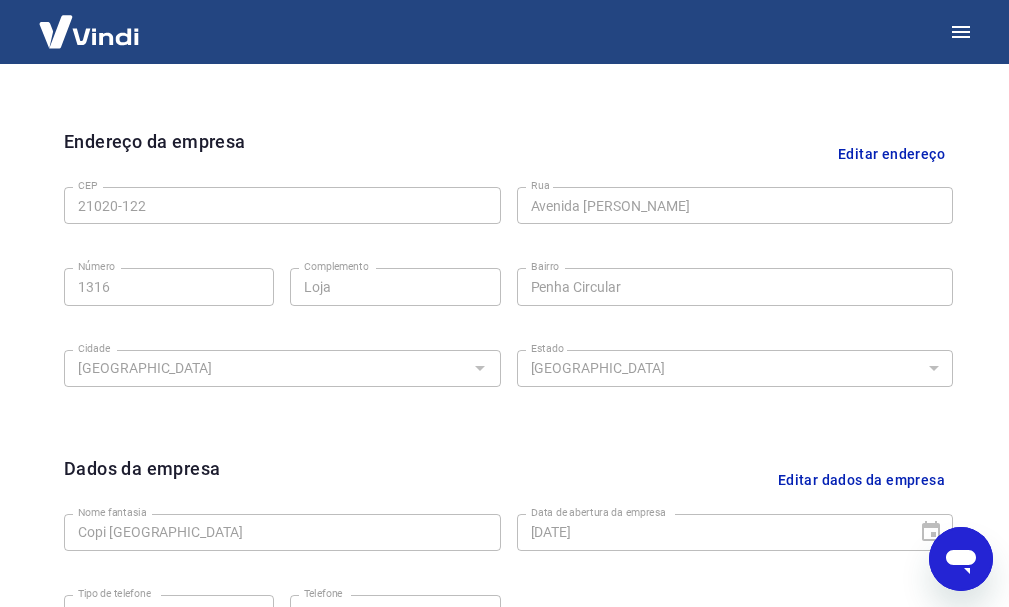 scroll, scrollTop: 835, scrollLeft: 0, axis: vertical 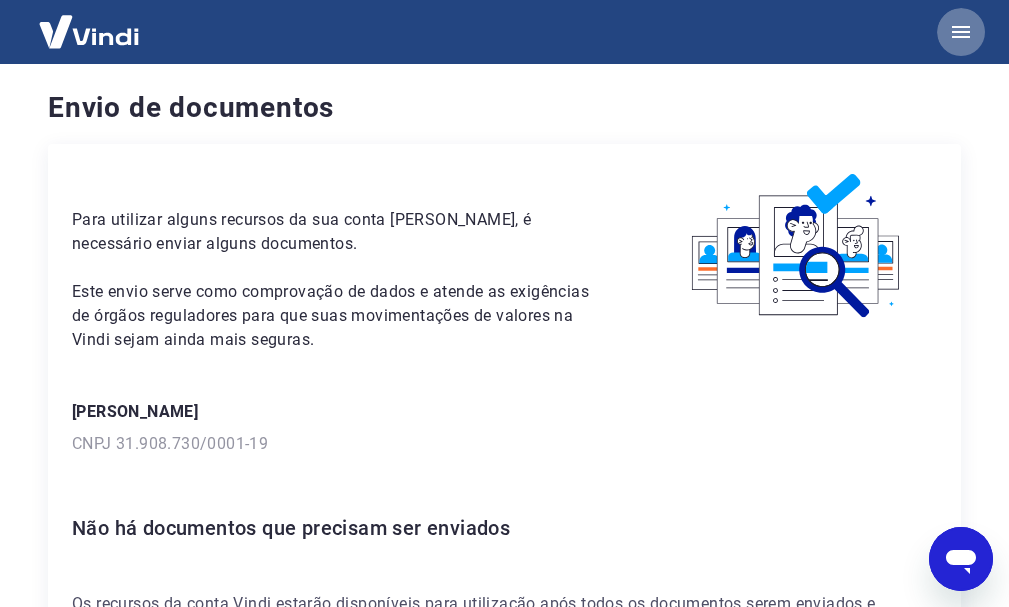 click 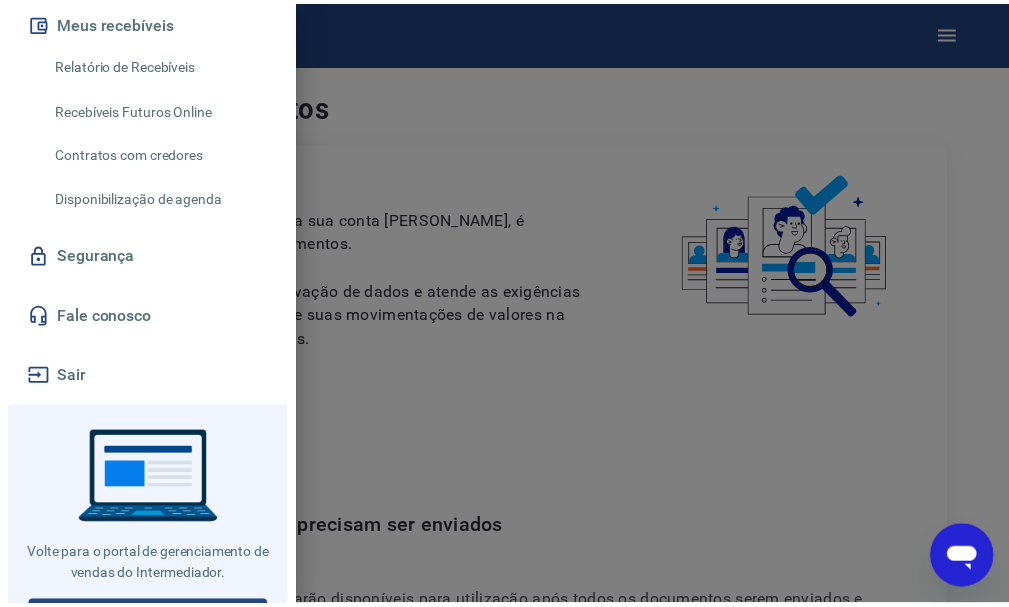scroll, scrollTop: 400, scrollLeft: 0, axis: vertical 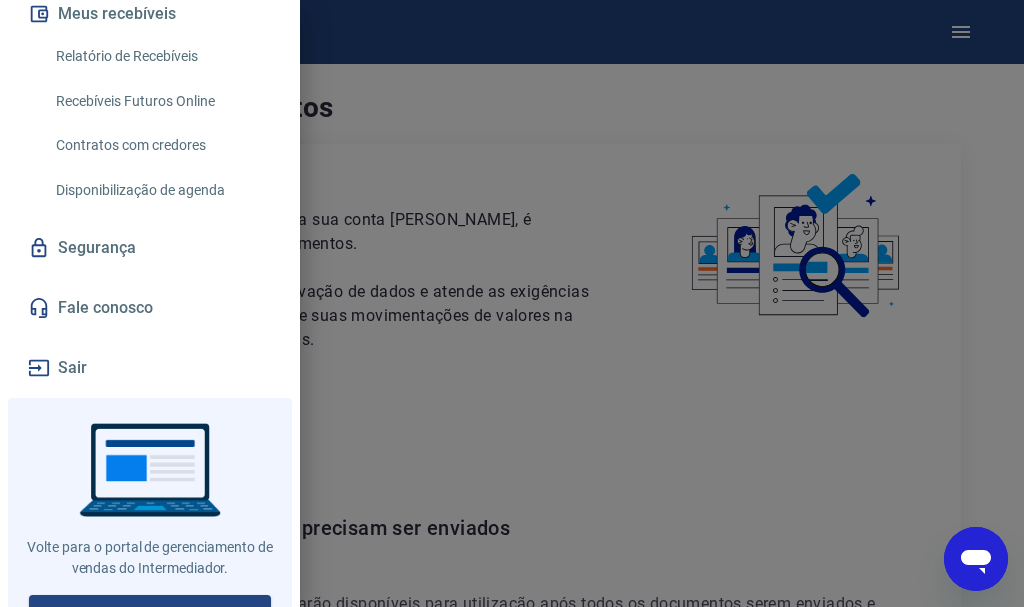 click at bounding box center [512, 303] 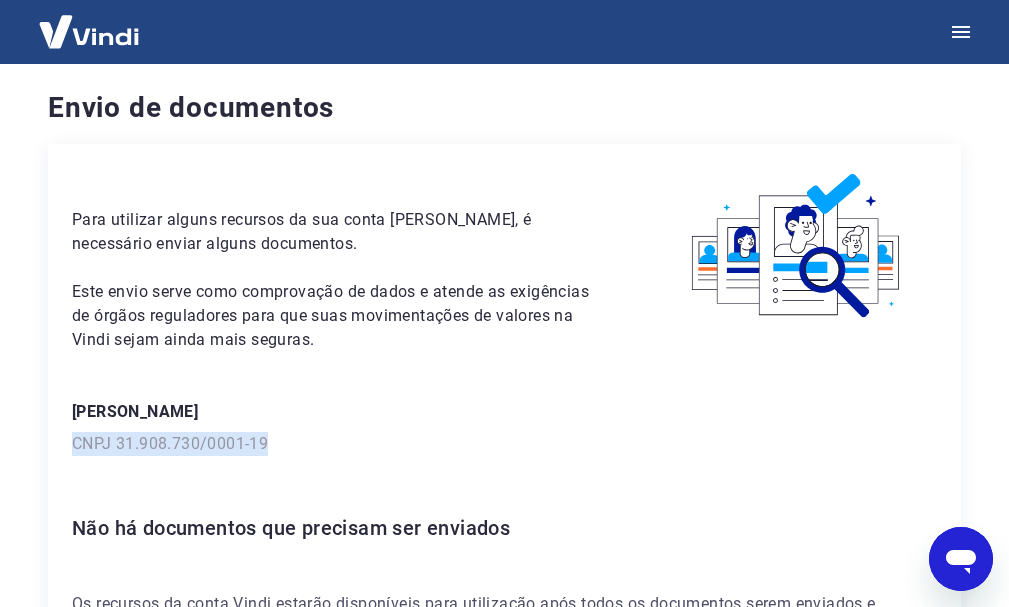 drag, startPoint x: 269, startPoint y: 444, endPoint x: 0, endPoint y: 444, distance: 269 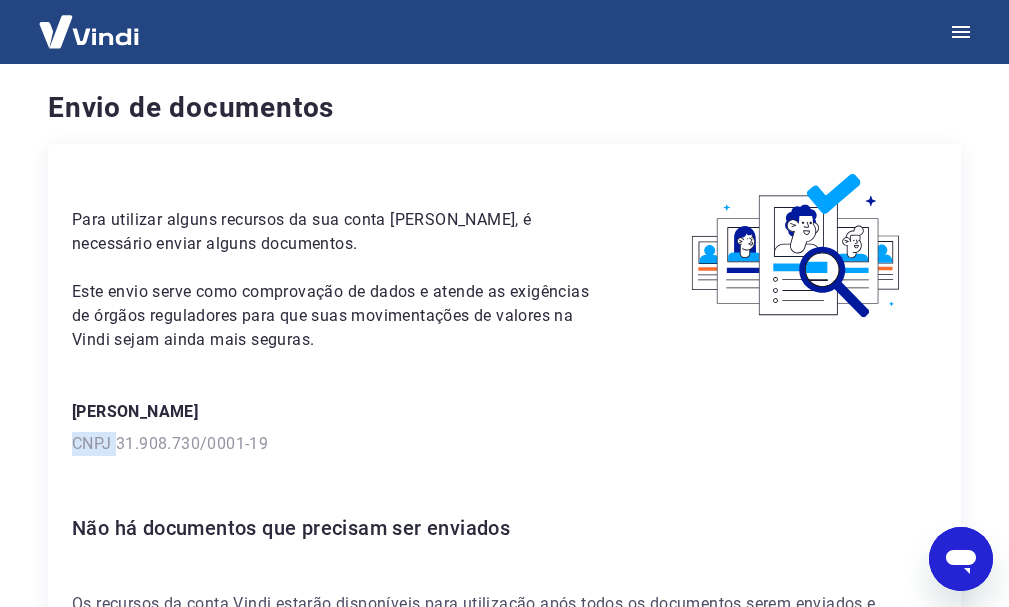 click on "Envio de documentos Para utilizar alguns recursos da sua conta Vindi, é necessário enviar alguns documentos. Este envio serve como comprovação de dados e atende as exigências de órgãos reguladores para que suas movimentações de valores na Vindi sejam ainda mais seguras. Brenda dos Santos Aguiar Cabral Guedes CNPJ 31.908.730/0001-19 Não há documentos que precisam ser enviados Os recursos da conta Vindi estarão disponíveis para utilização após todos os documentos serem enviados e verificados." at bounding box center (504, 376) 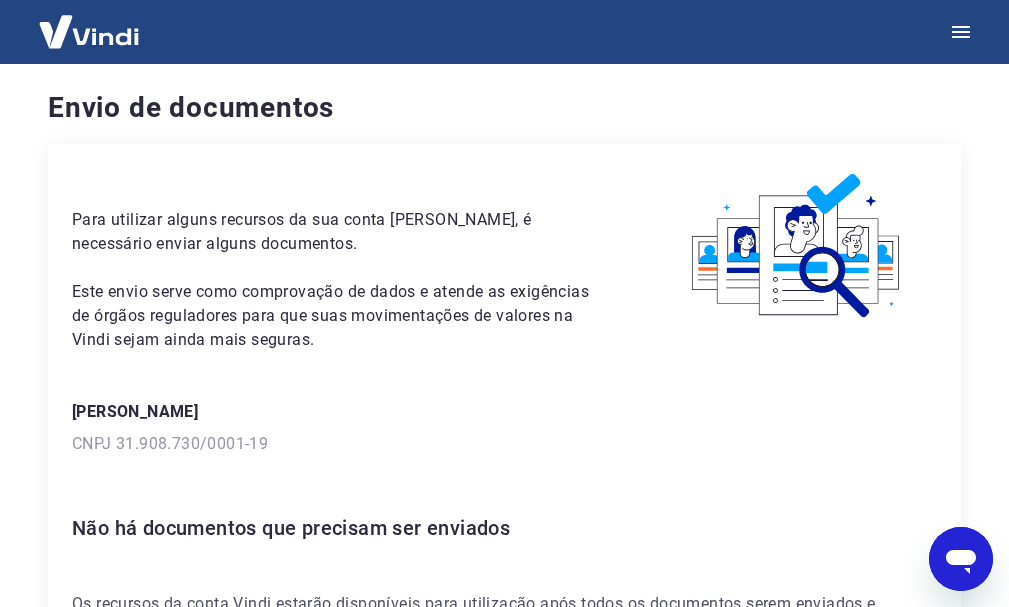 click on "Para utilizar alguns recursos da sua conta Vindi, é necessário enviar alguns documentos. Este envio serve como comprovação de dados e atende as exigências de órgãos reguladores para que suas movimentações de valores na Vindi sejam ainda mais seguras. Brenda dos Santos Aguiar Cabral Guedes CNPJ 31.908.730/0001-19 Não há documentos que precisam ser enviados Os recursos da conta Vindi estarão disponíveis para utilização após todos os documentos serem enviados e verificados." at bounding box center [504, 404] 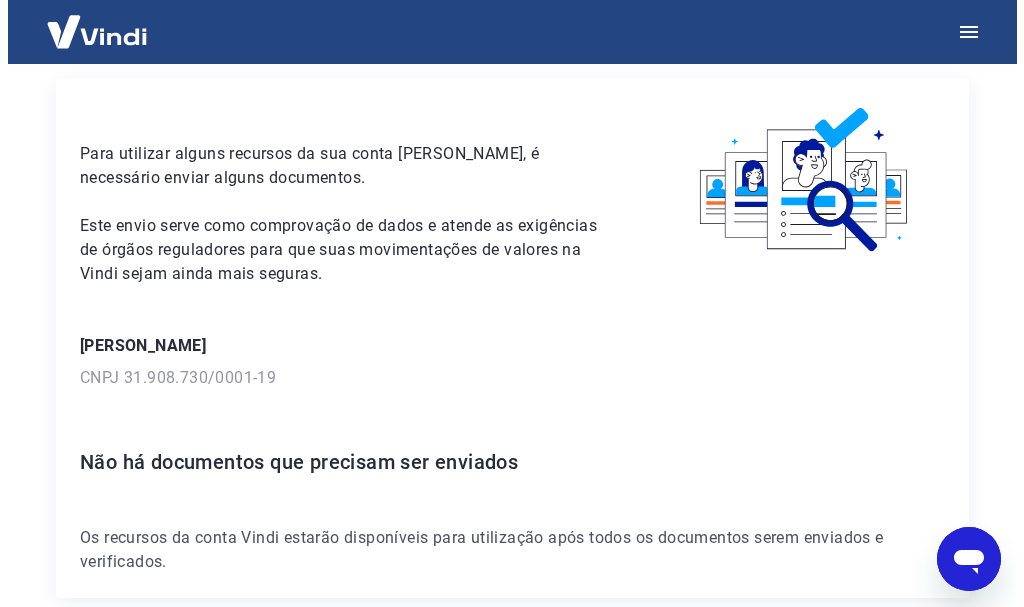 scroll, scrollTop: 100, scrollLeft: 0, axis: vertical 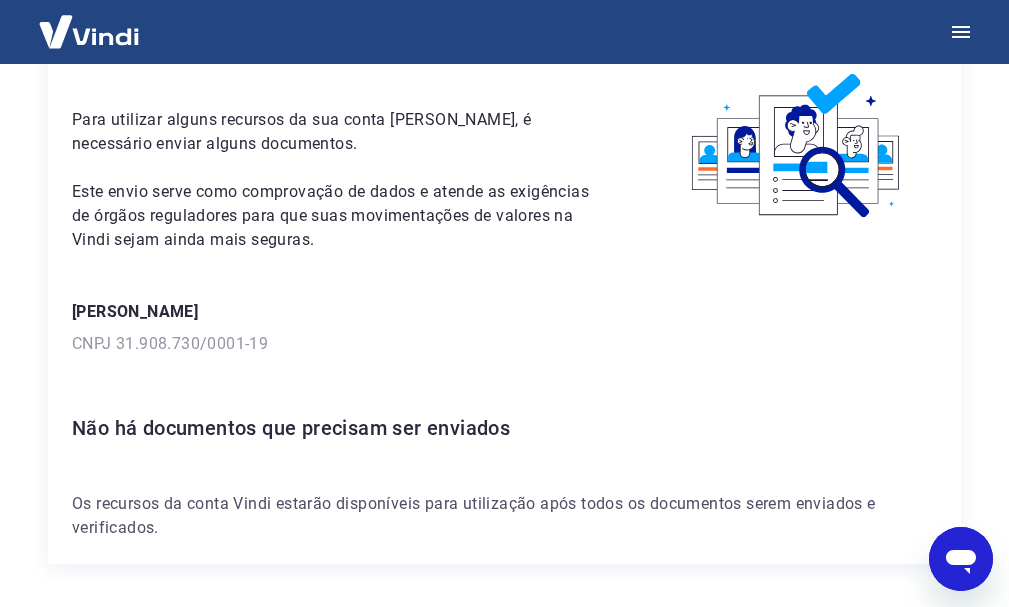 click on "Os recursos da conta Vindi estarão disponíveis para utilização após todos os documentos serem enviados e verificados." at bounding box center [504, 516] 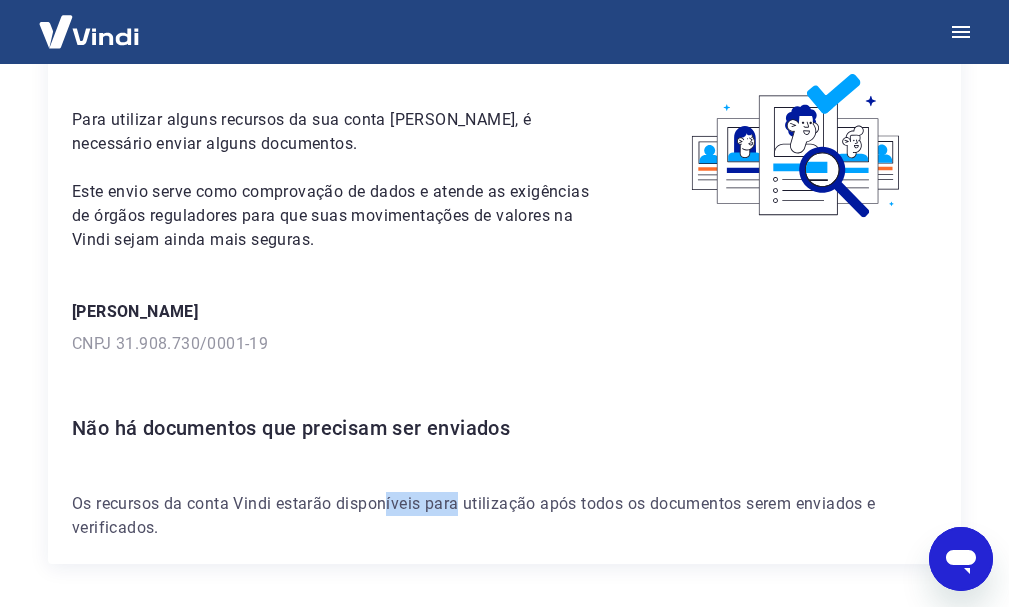 click on "Os recursos da conta Vindi estarão disponíveis para utilização após todos os documentos serem enviados e verificados." at bounding box center (504, 516) 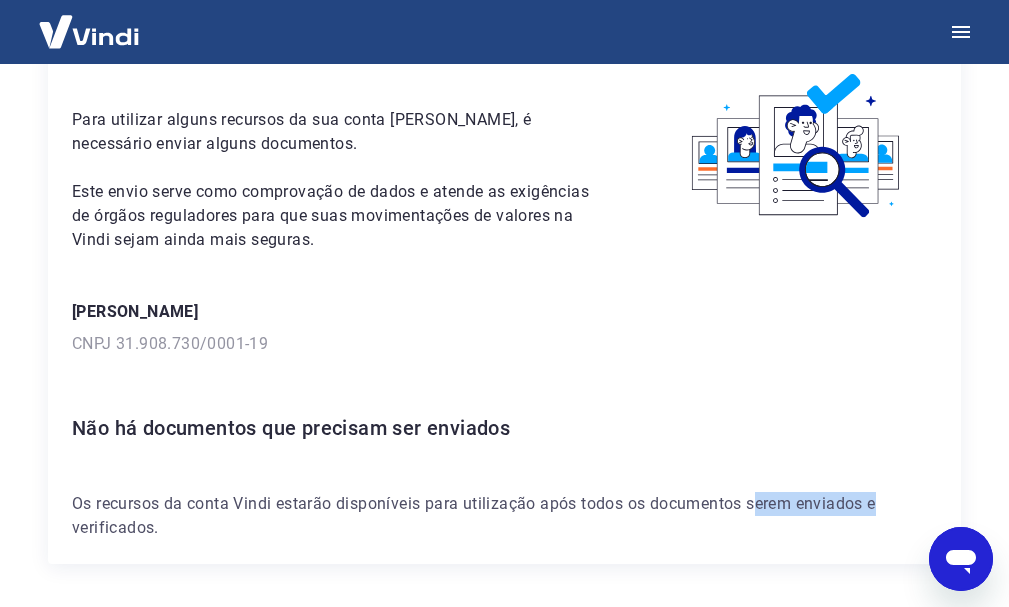 drag, startPoint x: 773, startPoint y: 481, endPoint x: 917, endPoint y: 481, distance: 144 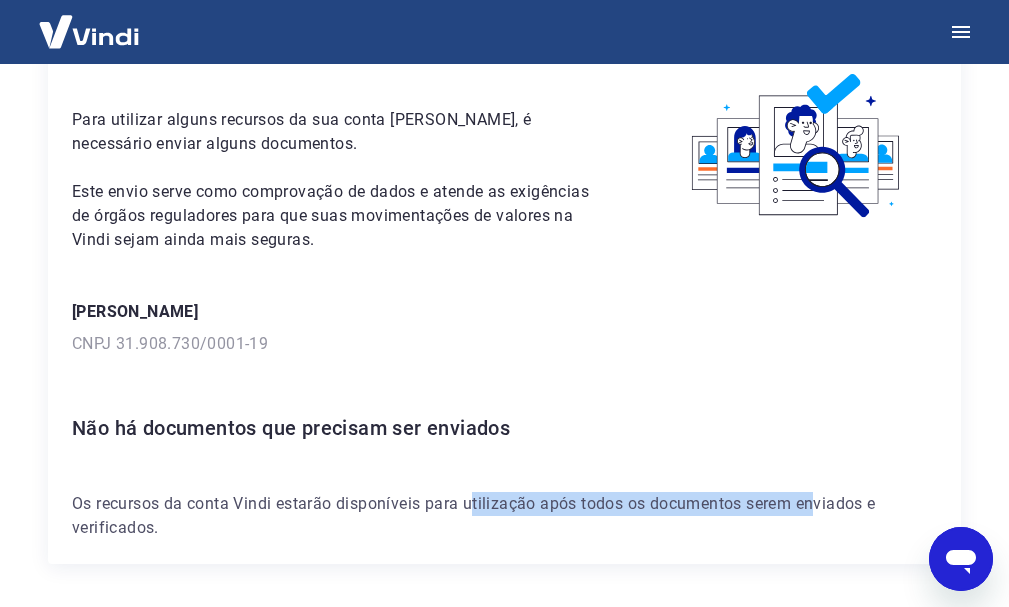 drag, startPoint x: 489, startPoint y: 507, endPoint x: 836, endPoint y: 466, distance: 349.4138 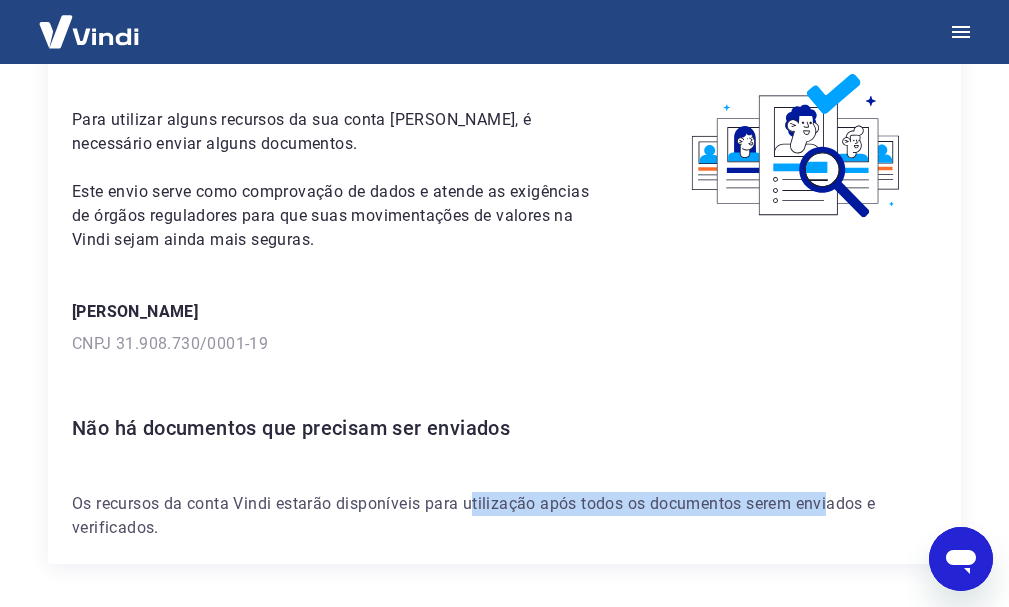 click on "Os recursos da conta Vindi estarão disponíveis para utilização após todos os documentos serem enviados e verificados." at bounding box center (504, 516) 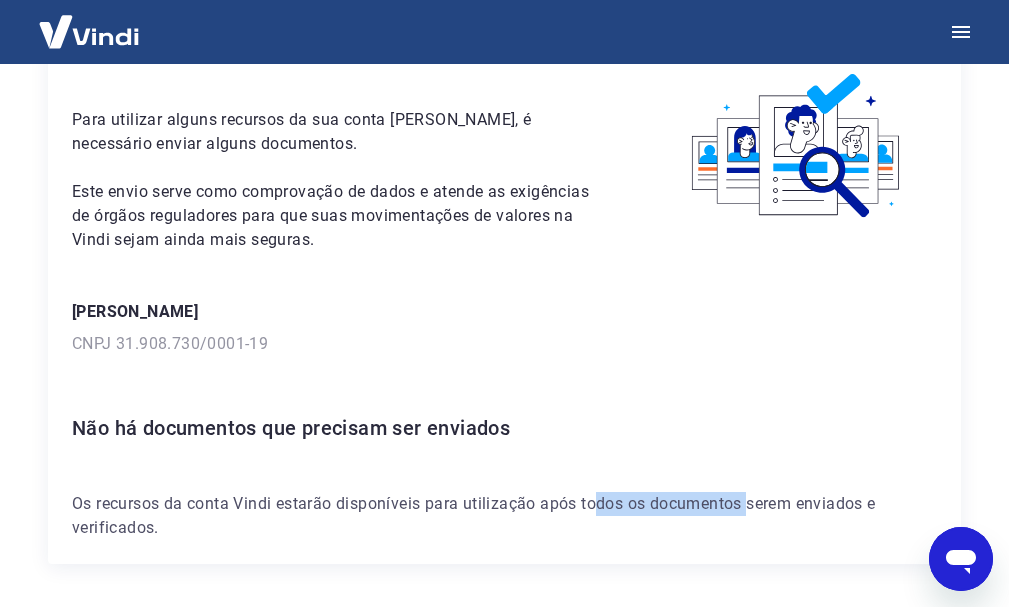 drag, startPoint x: 603, startPoint y: 506, endPoint x: 823, endPoint y: 503, distance: 220.02045 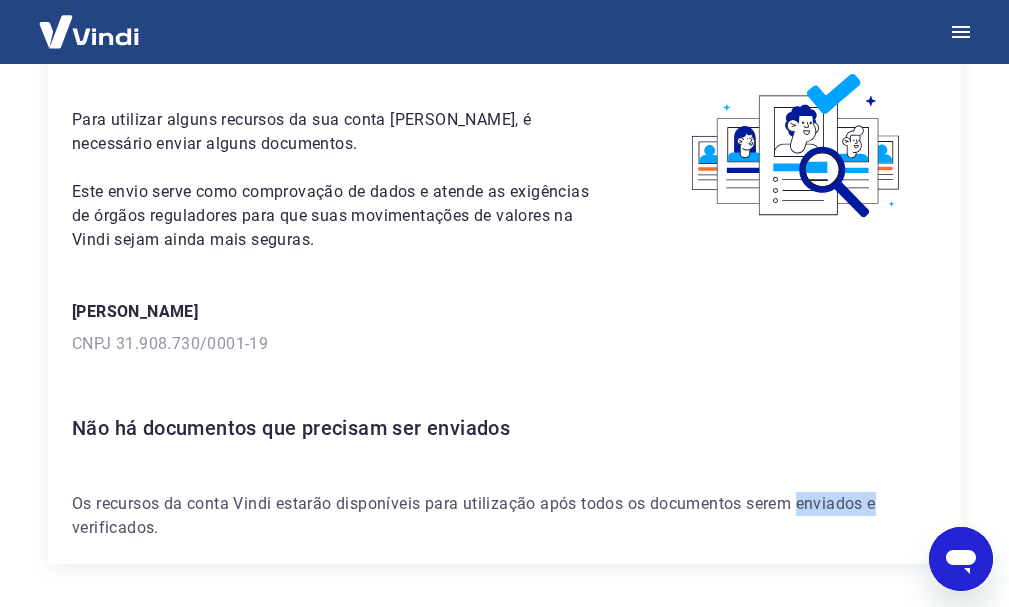 drag, startPoint x: 823, startPoint y: 503, endPoint x: 843, endPoint y: 503, distance: 20 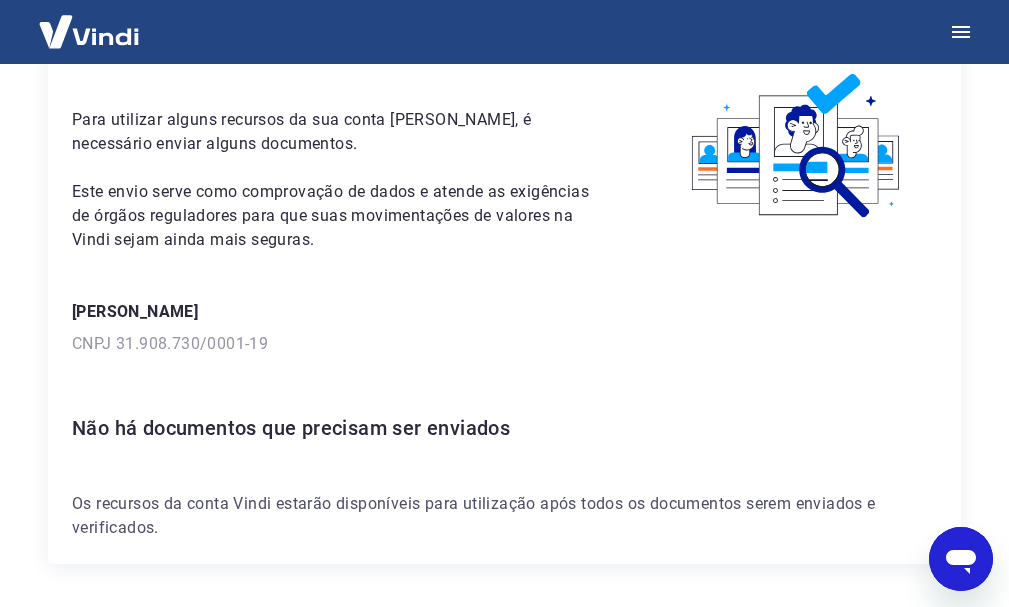 drag, startPoint x: 382, startPoint y: 525, endPoint x: 109, endPoint y: 542, distance: 273.52878 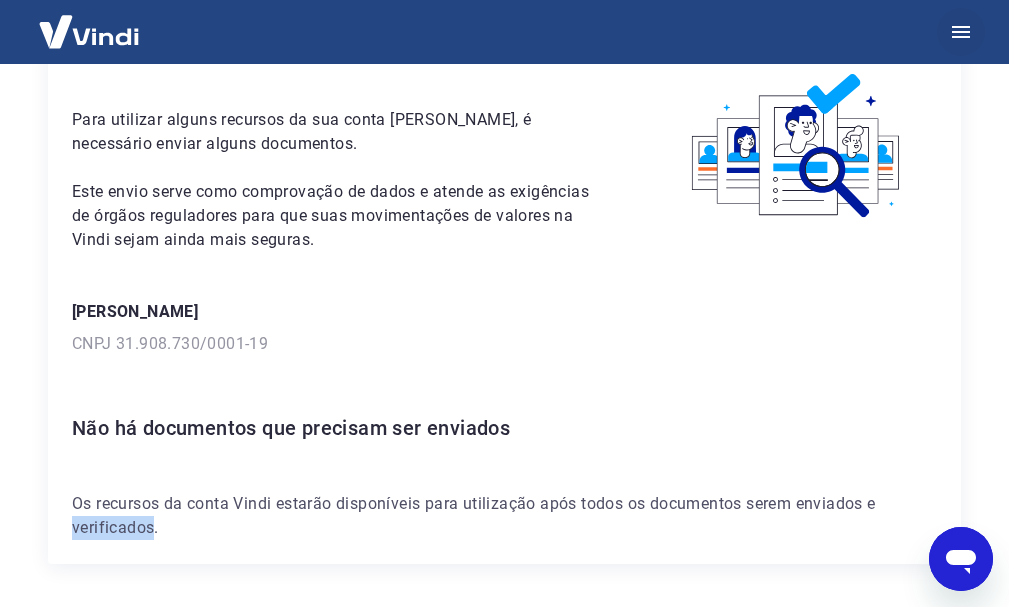 click at bounding box center (961, 32) 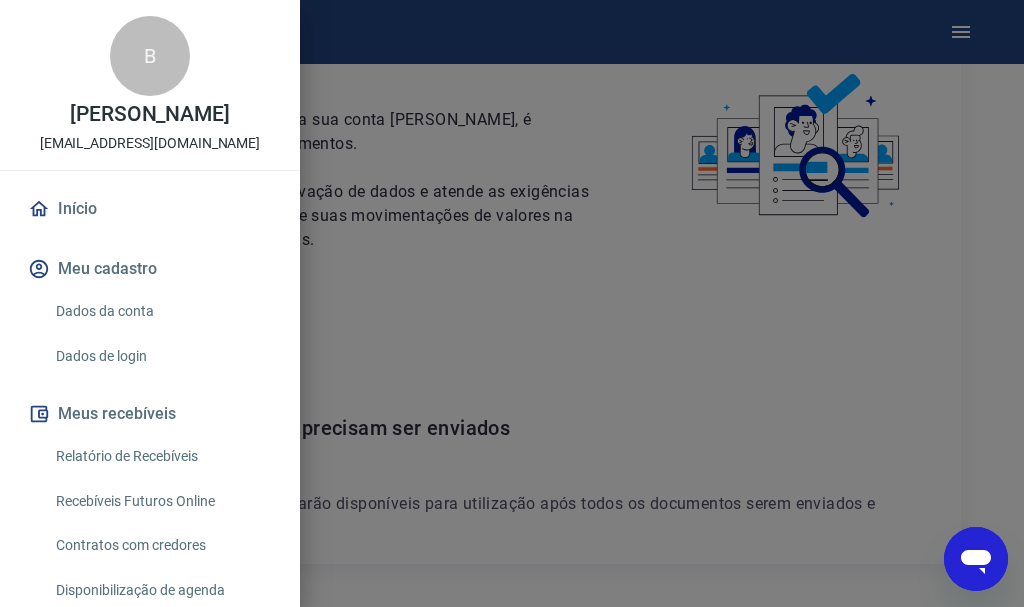 type on "x" 